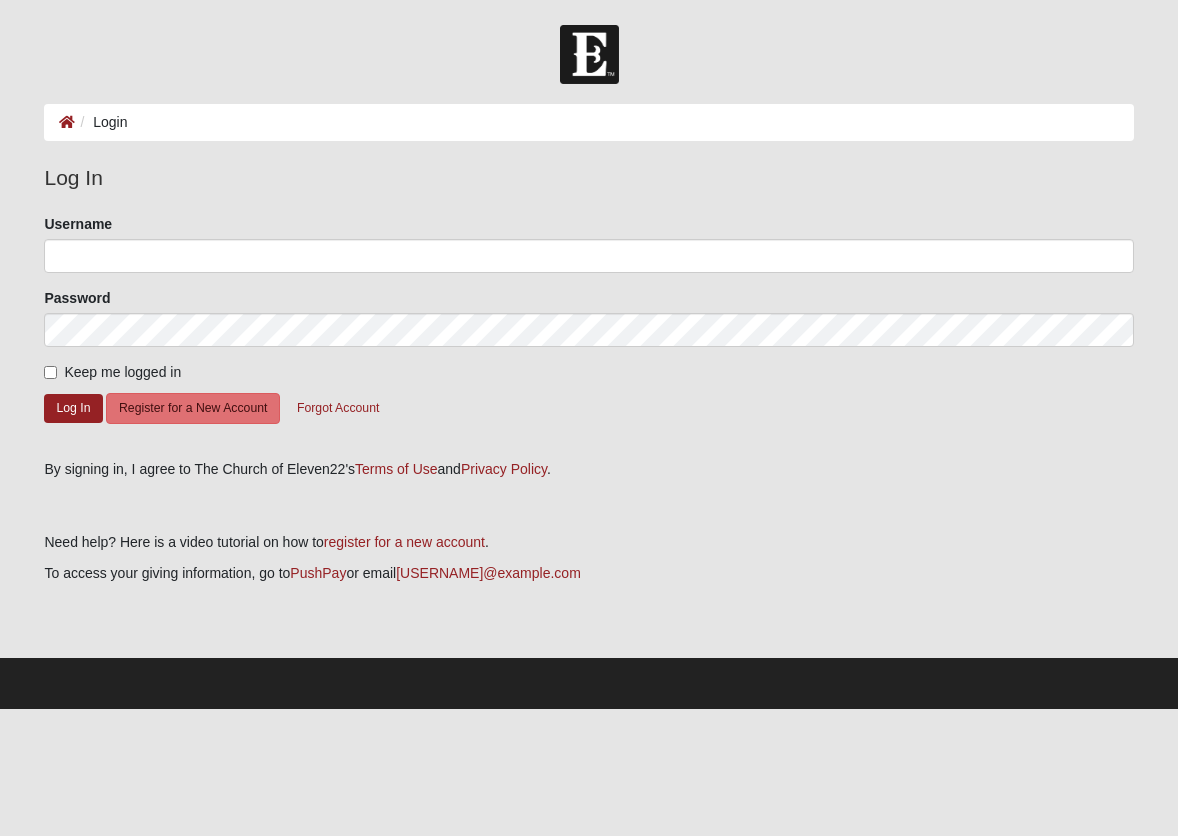 scroll, scrollTop: 0, scrollLeft: 0, axis: both 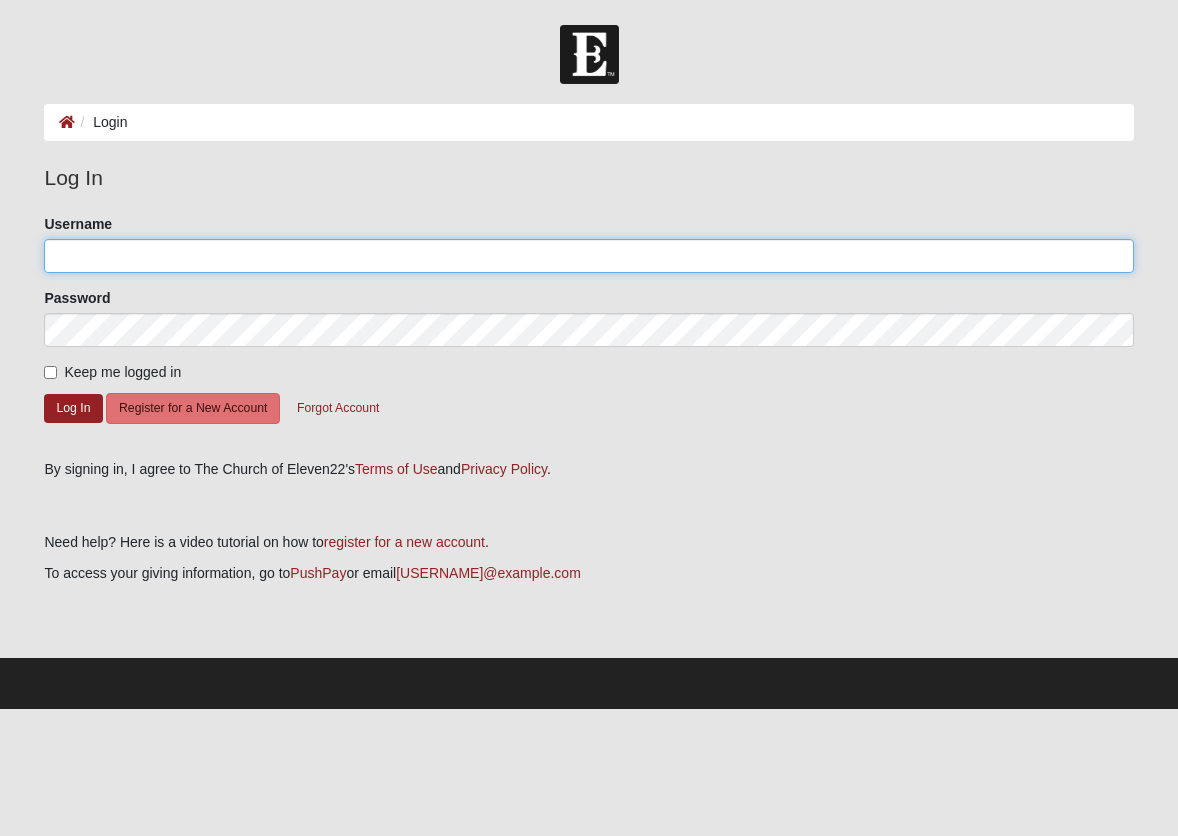 click on "Username" 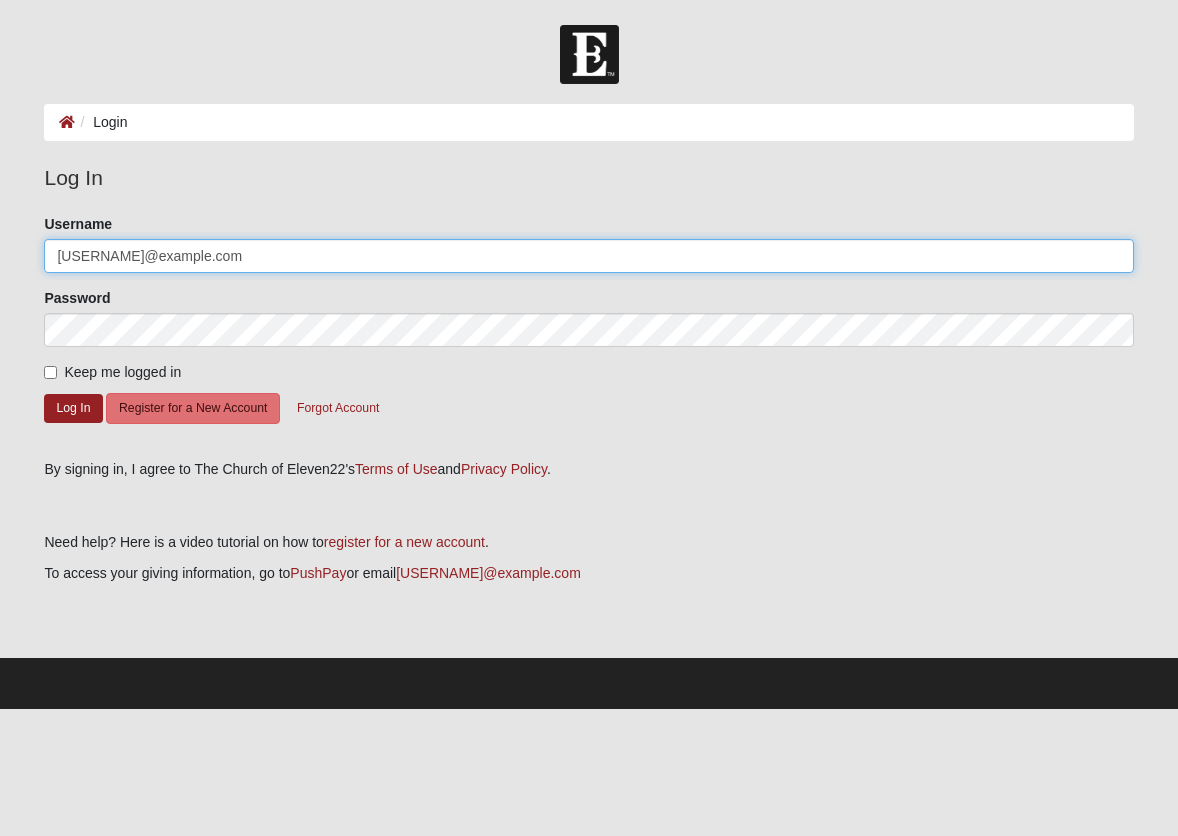 type on "[EMAIL]" 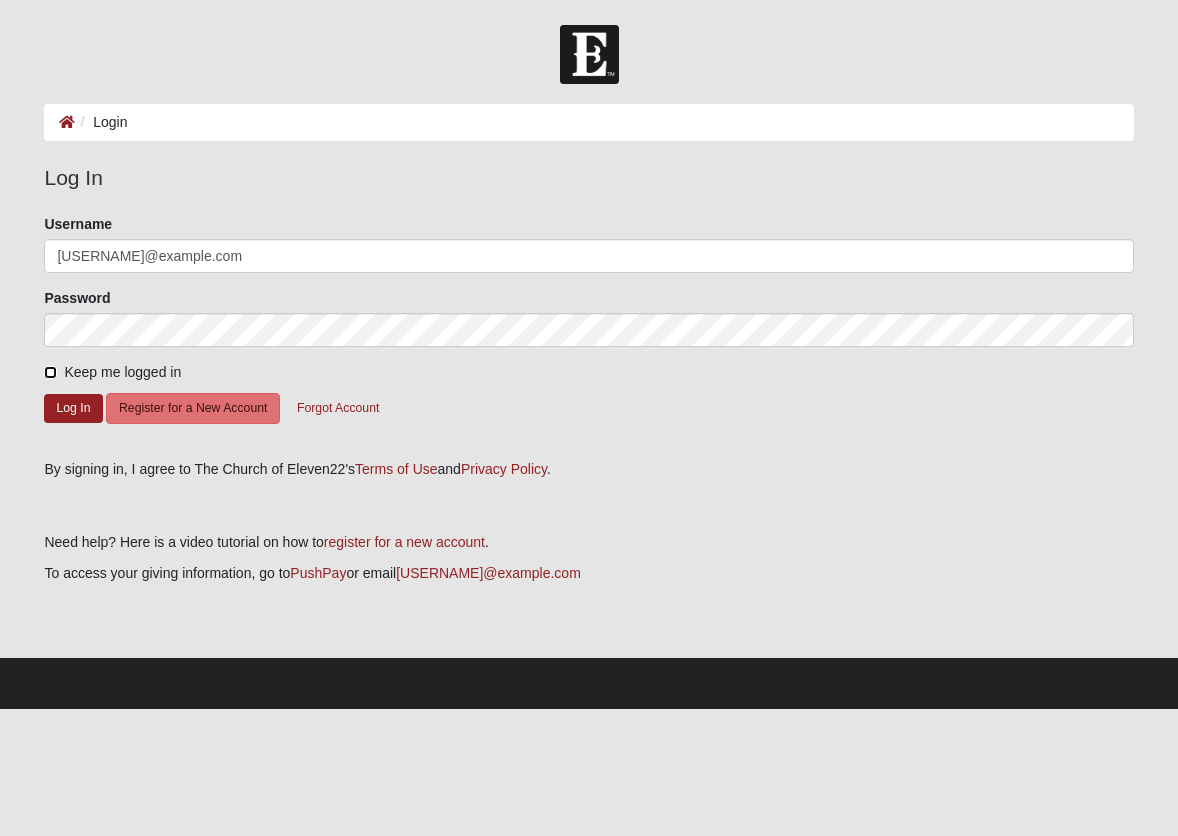 click on "Keep me logged in" at bounding box center [50, 372] 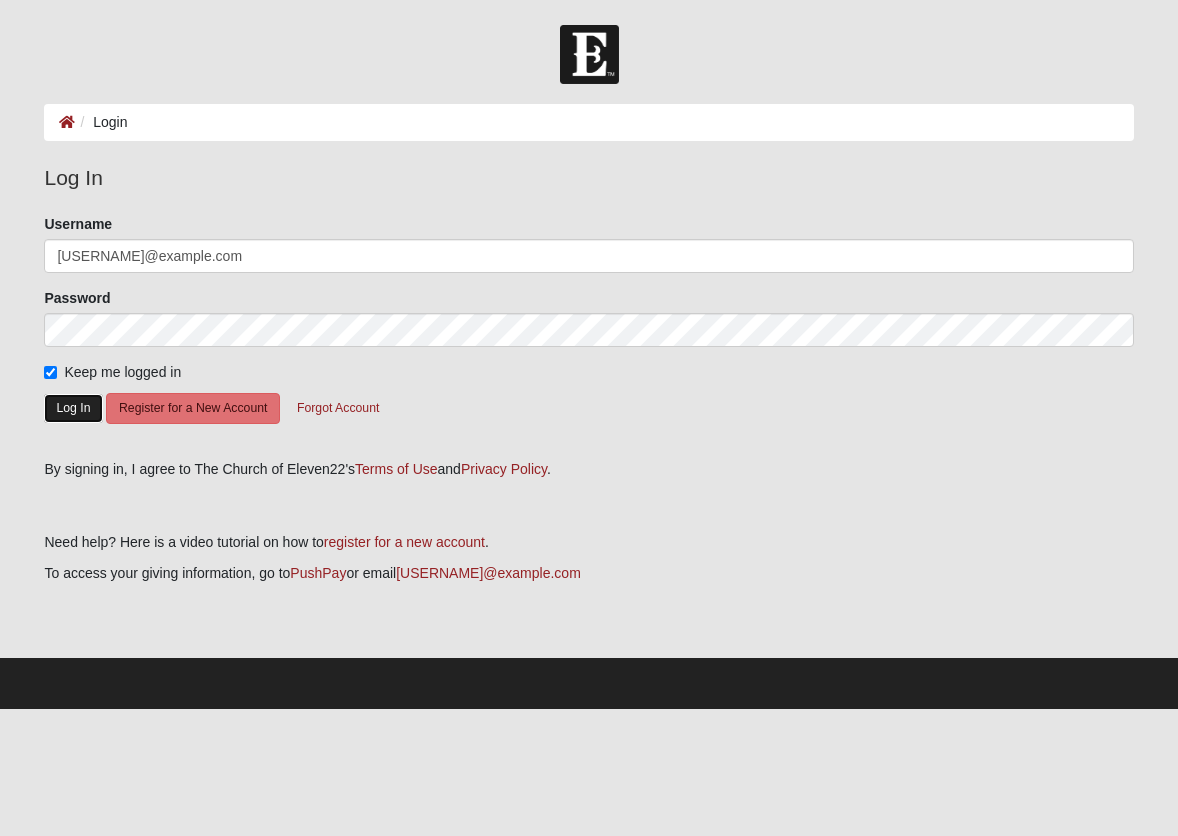 click on "Log In" 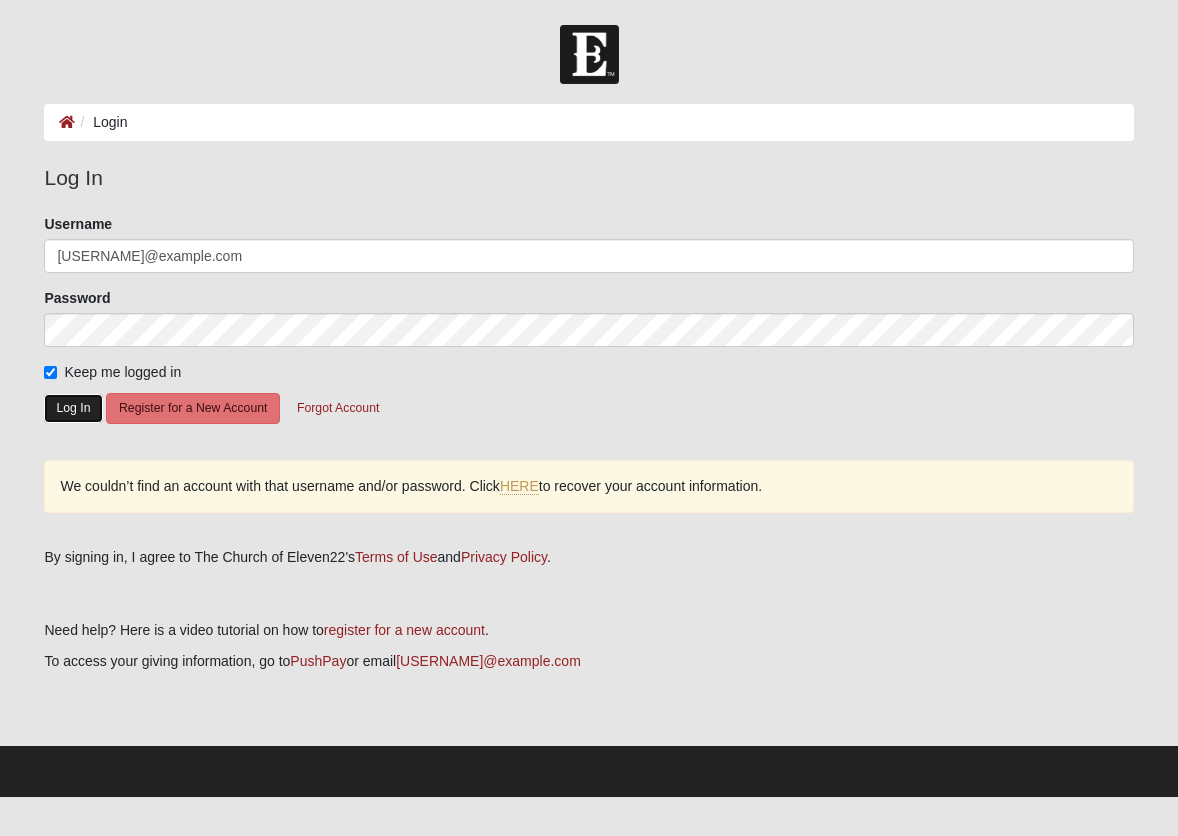 click on "Log In" 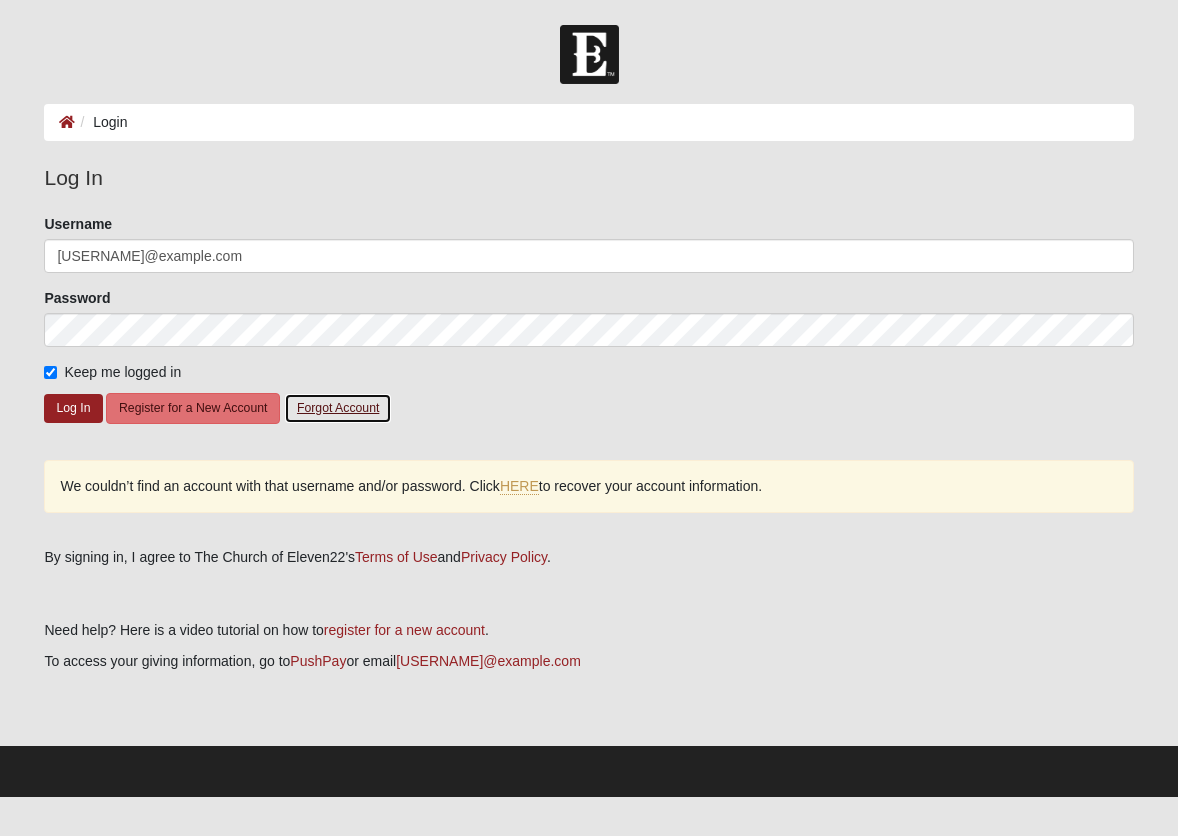 click on "Forgot Account" 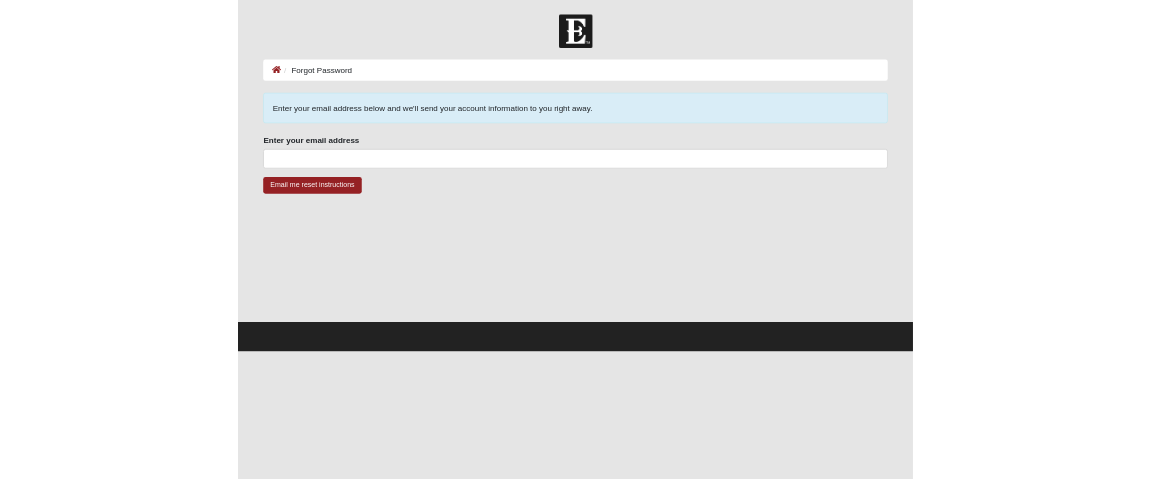 scroll, scrollTop: 0, scrollLeft: 0, axis: both 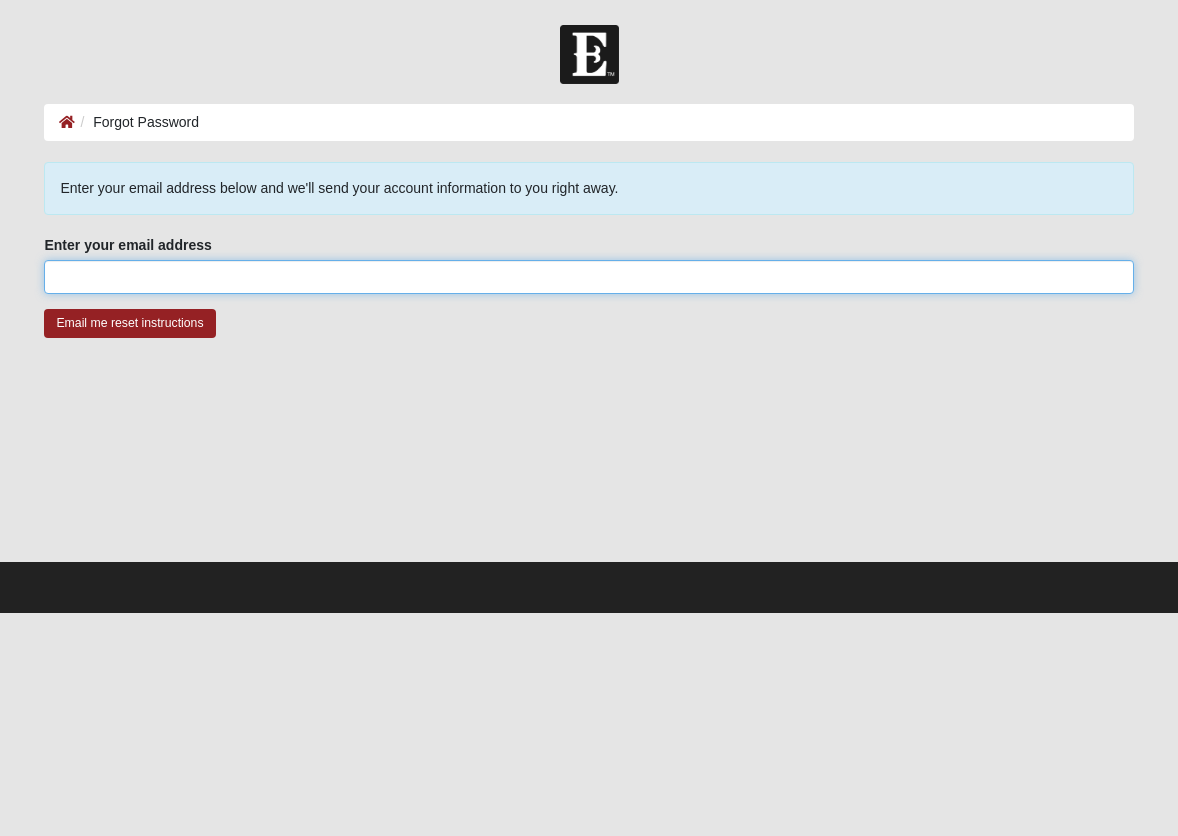 click on "Enter your email address" at bounding box center [588, 277] 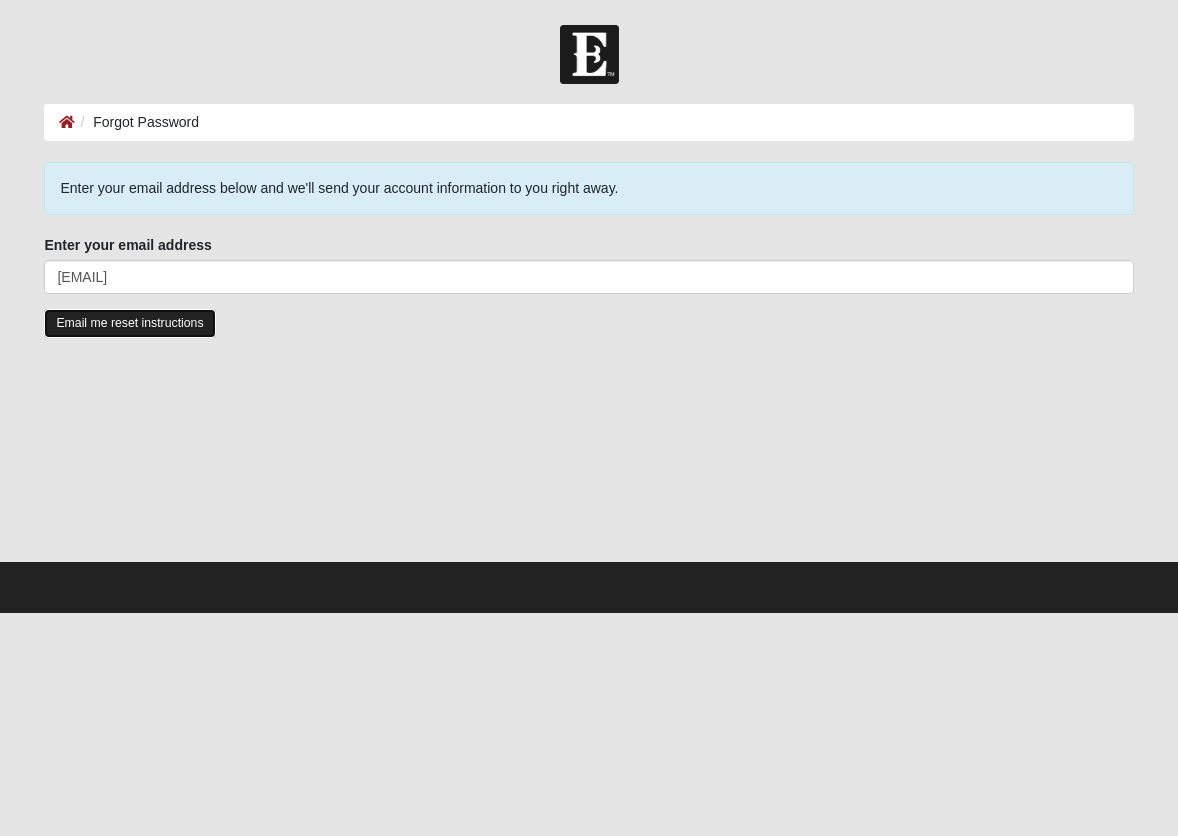 click on "Email me reset instructions" at bounding box center (129, 323) 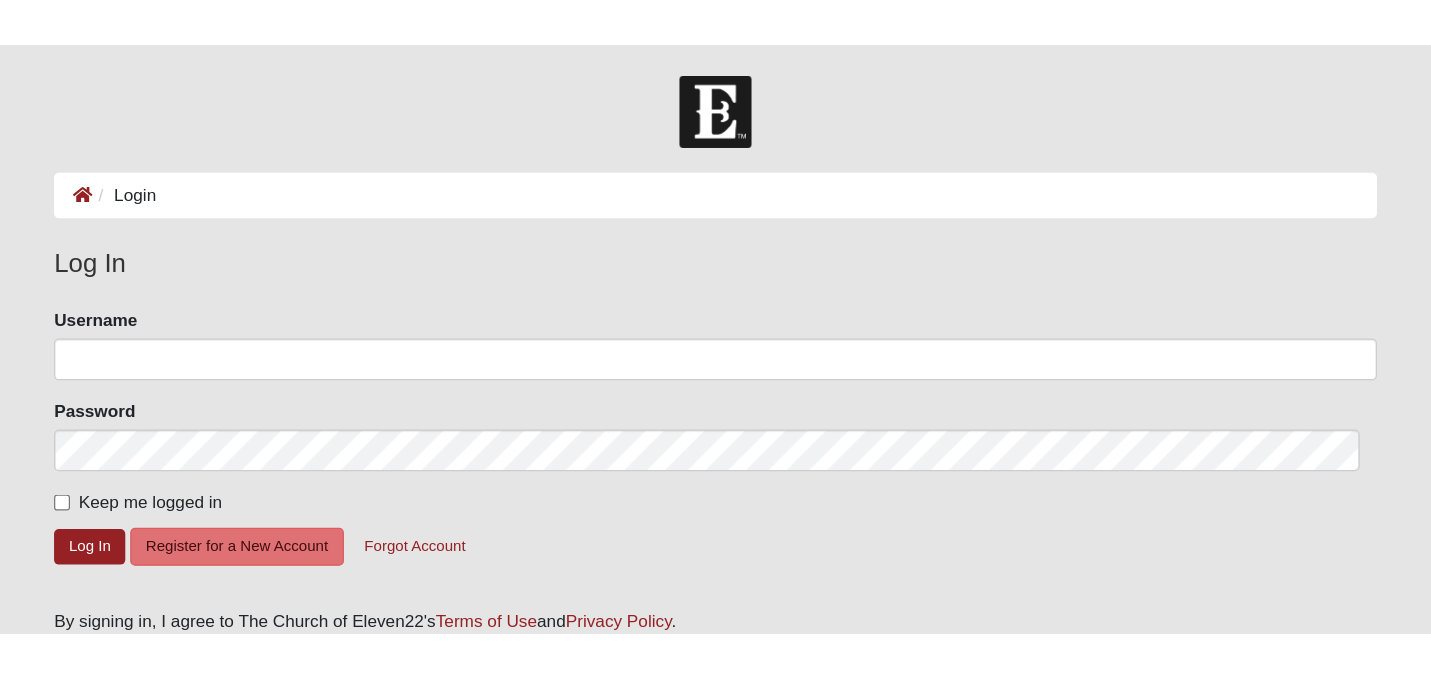 scroll, scrollTop: 0, scrollLeft: 0, axis: both 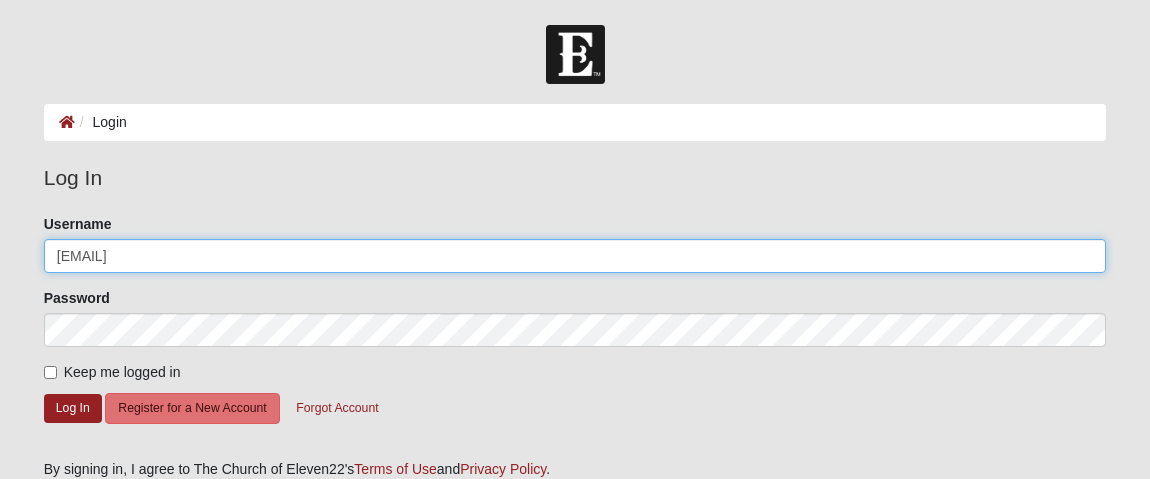 drag, startPoint x: 208, startPoint y: 250, endPoint x: 32, endPoint y: 242, distance: 176.18172 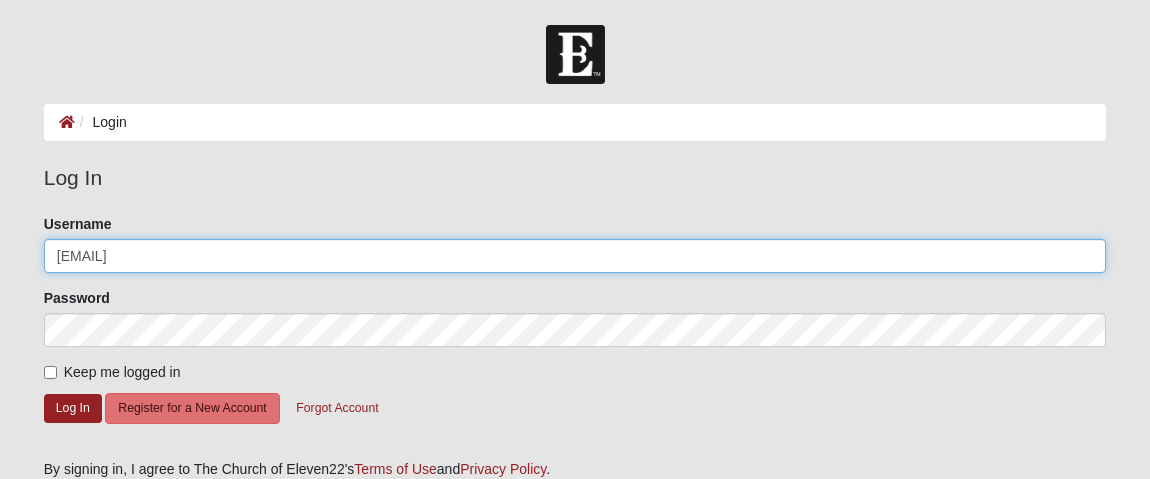 type on "[EMAIL]" 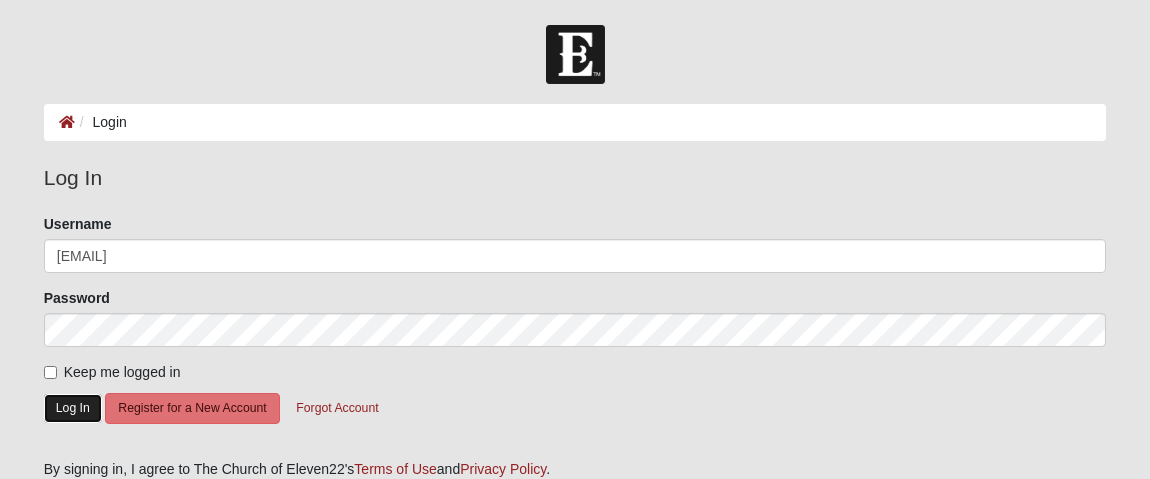 click on "Log In" 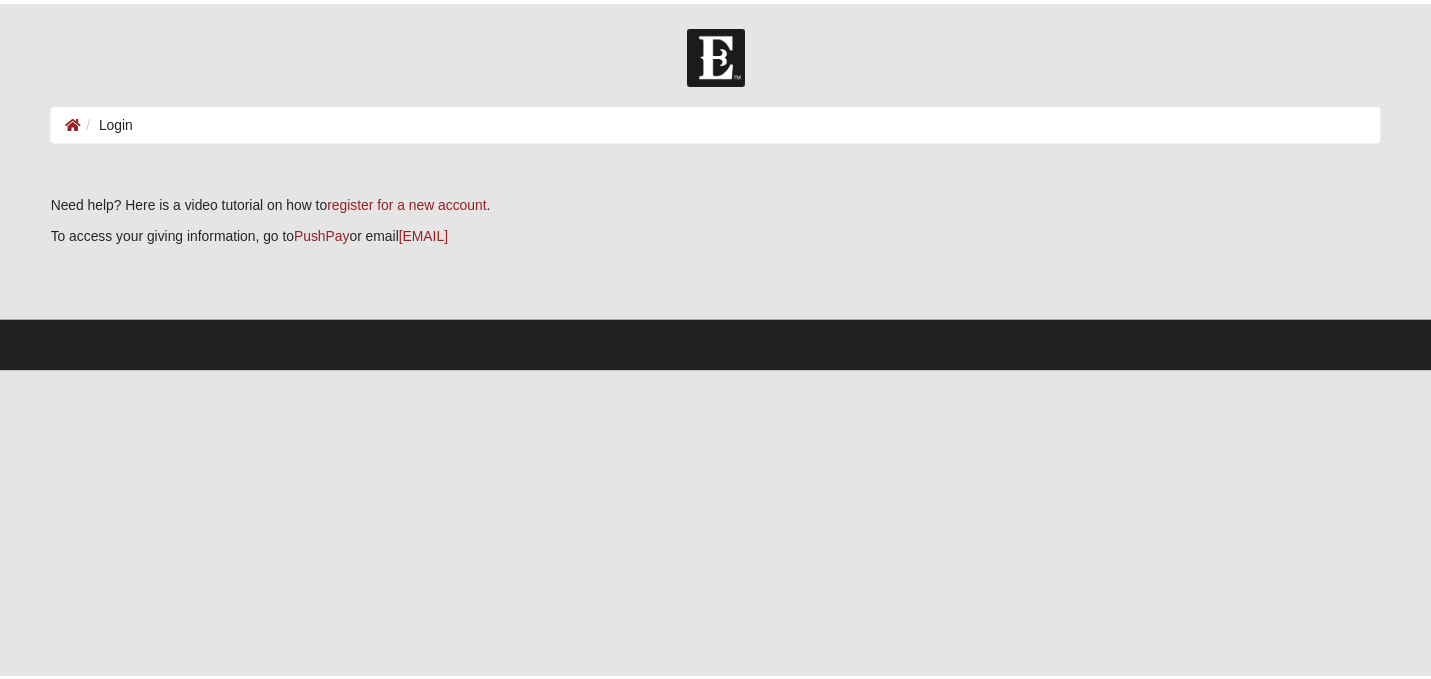 scroll, scrollTop: 0, scrollLeft: 0, axis: both 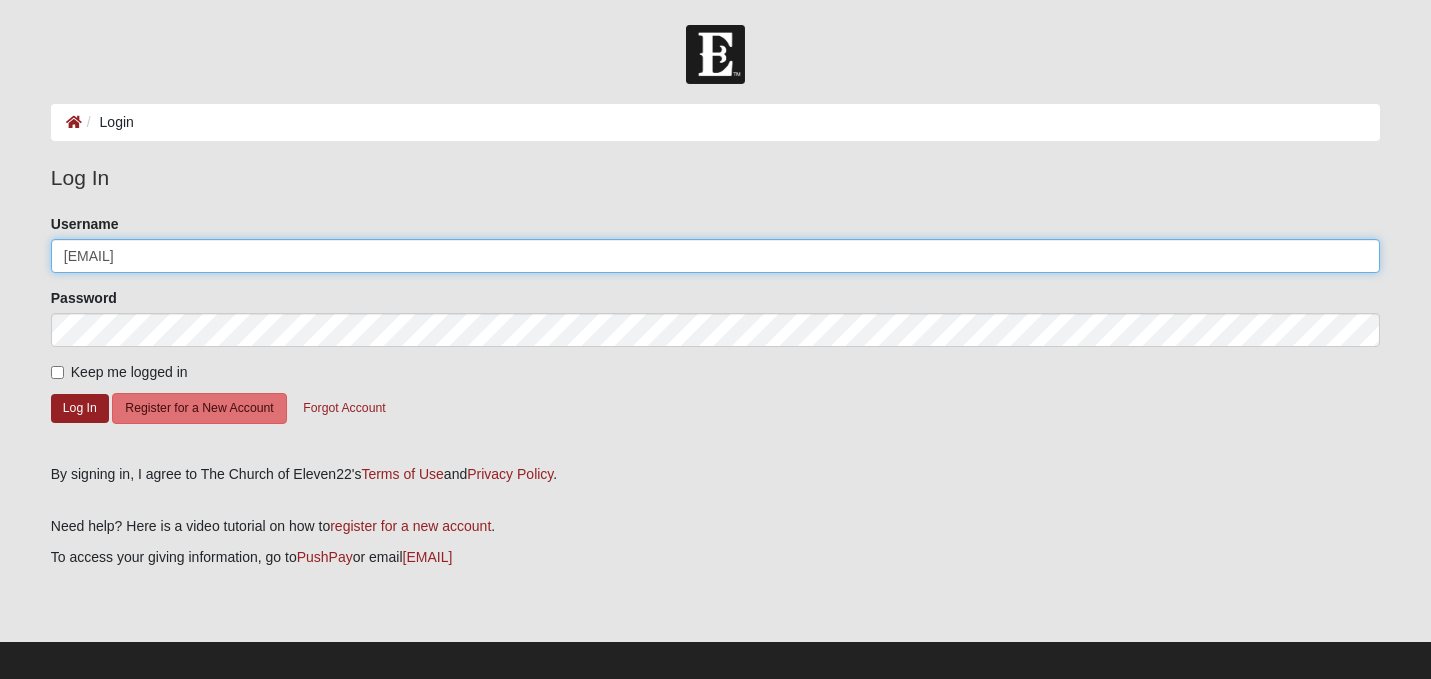 click on "[EMAIL]" 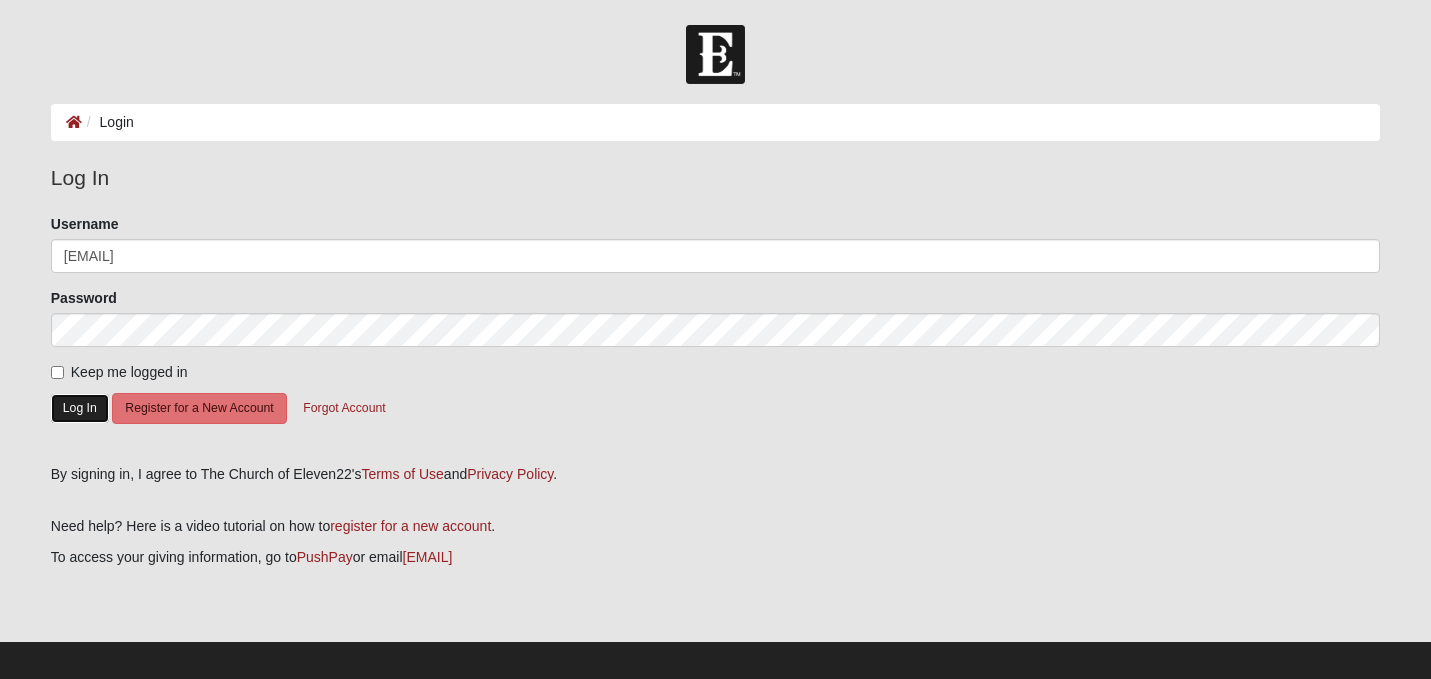 click on "Log In" 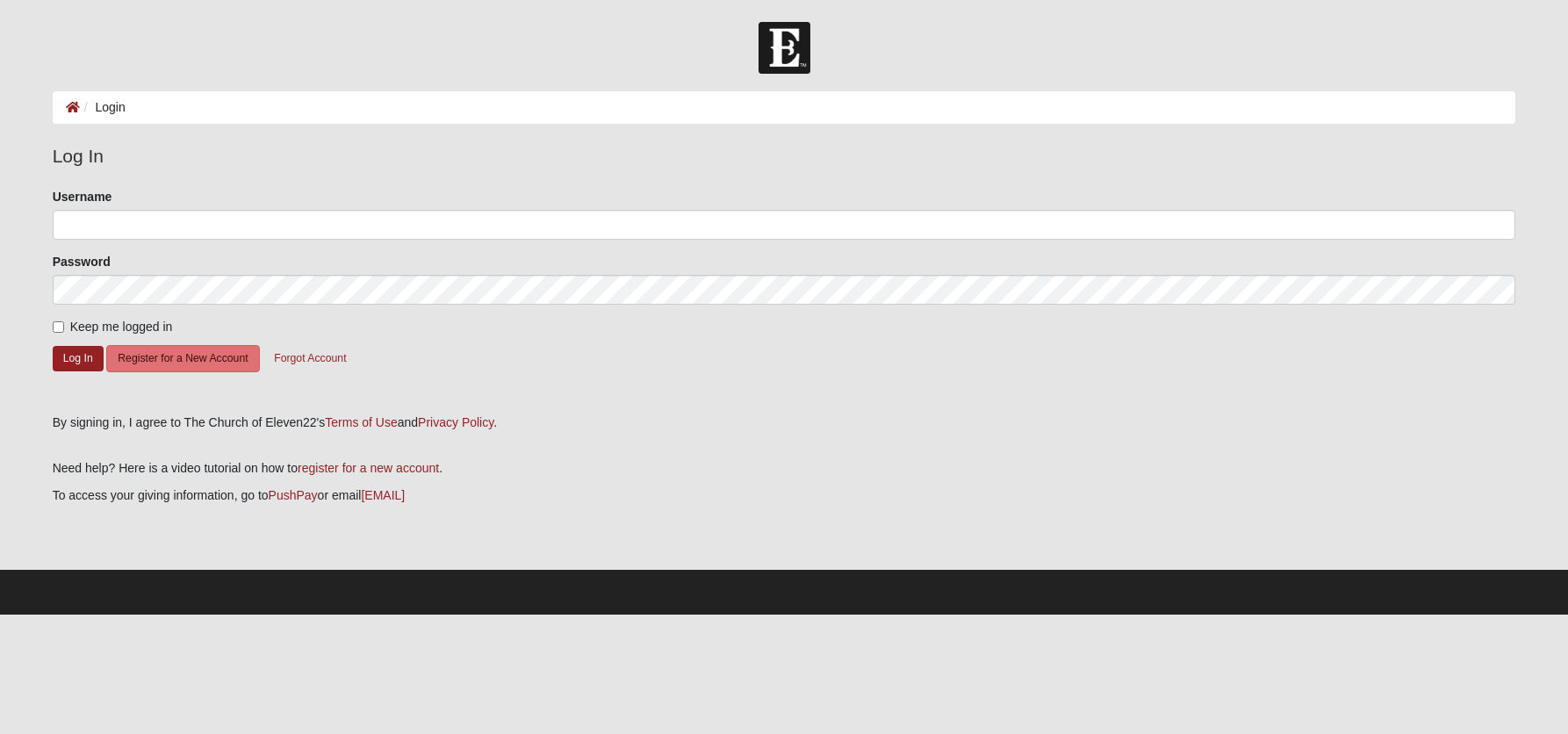 scroll, scrollTop: 0, scrollLeft: 0, axis: both 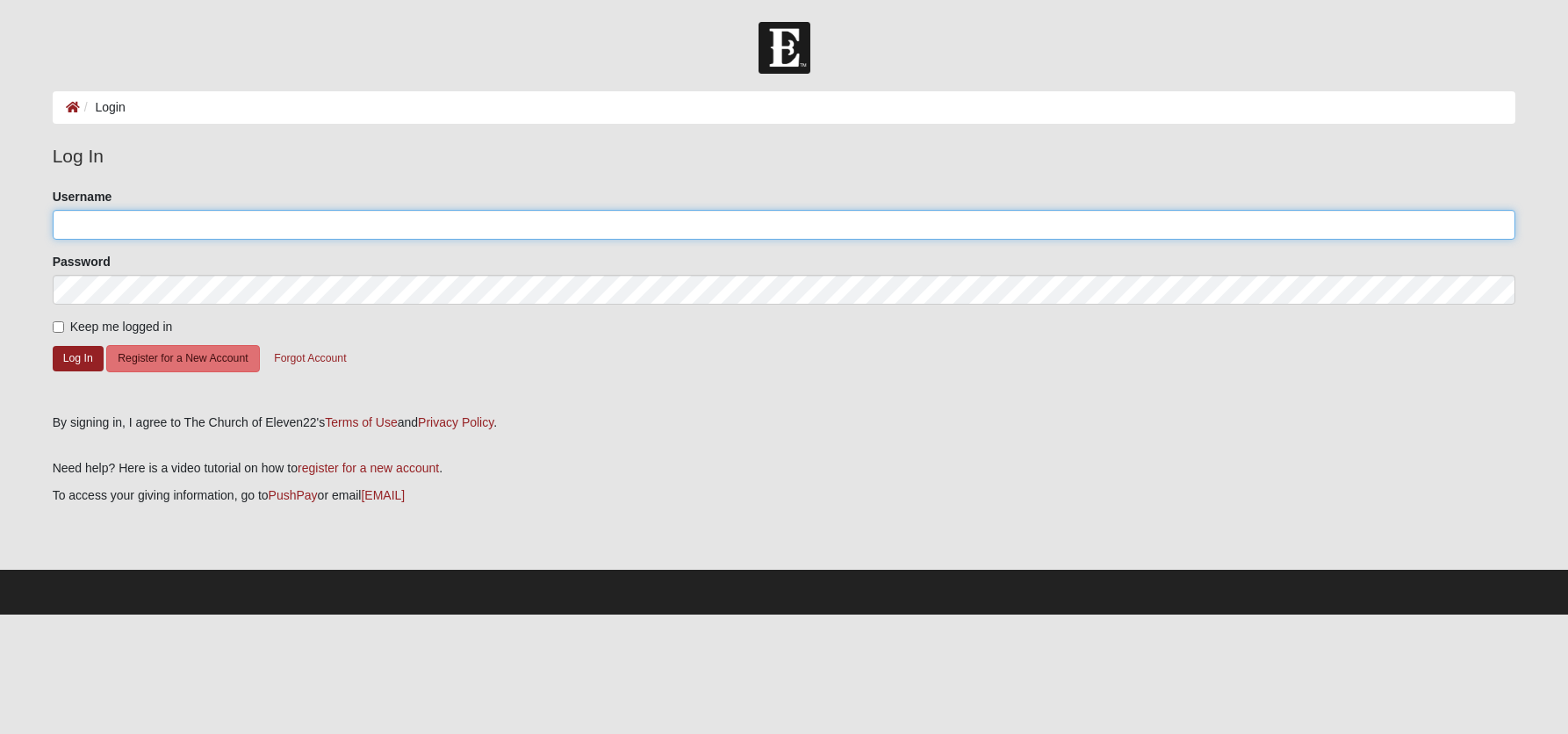 type on "[EMAIL]" 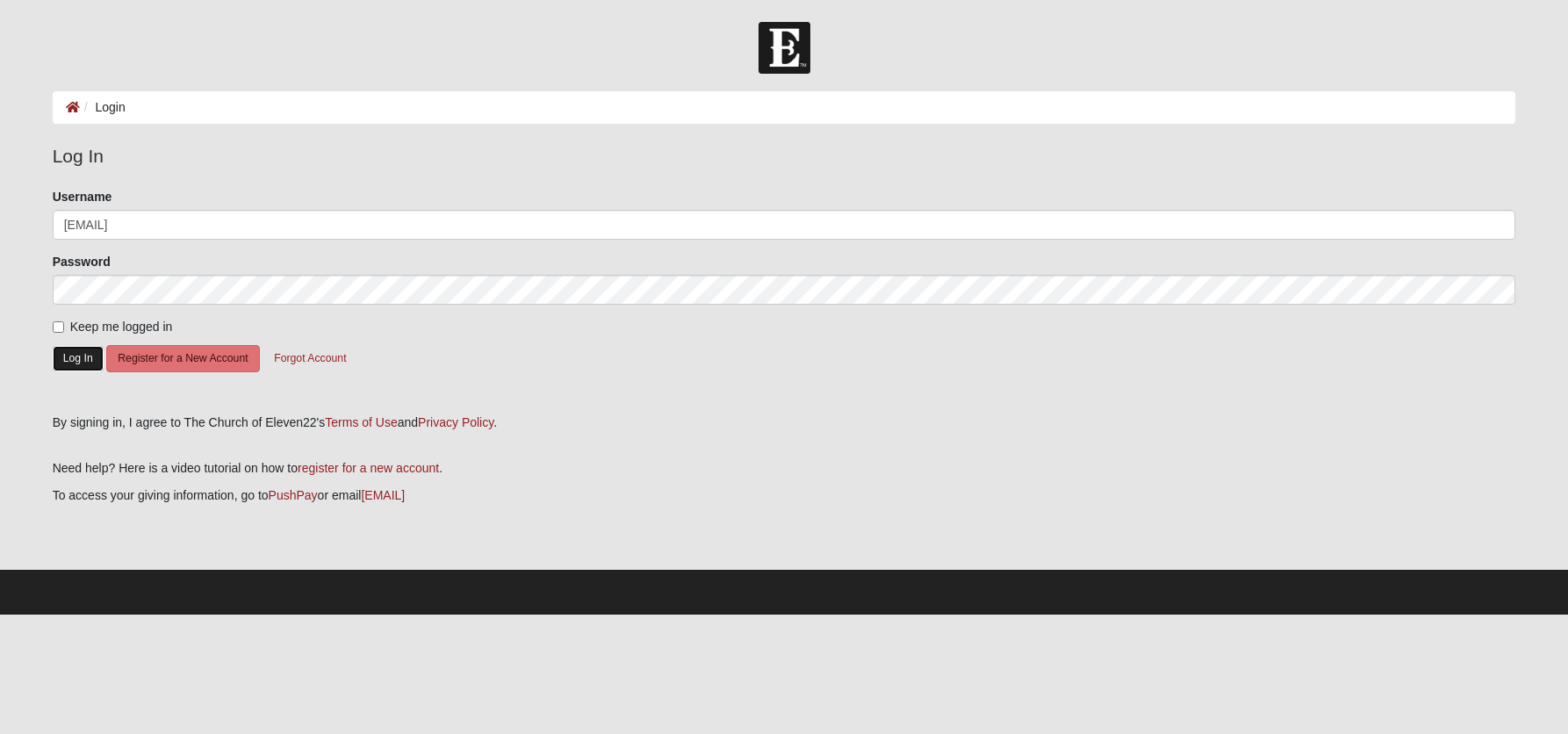 click on "Log In" 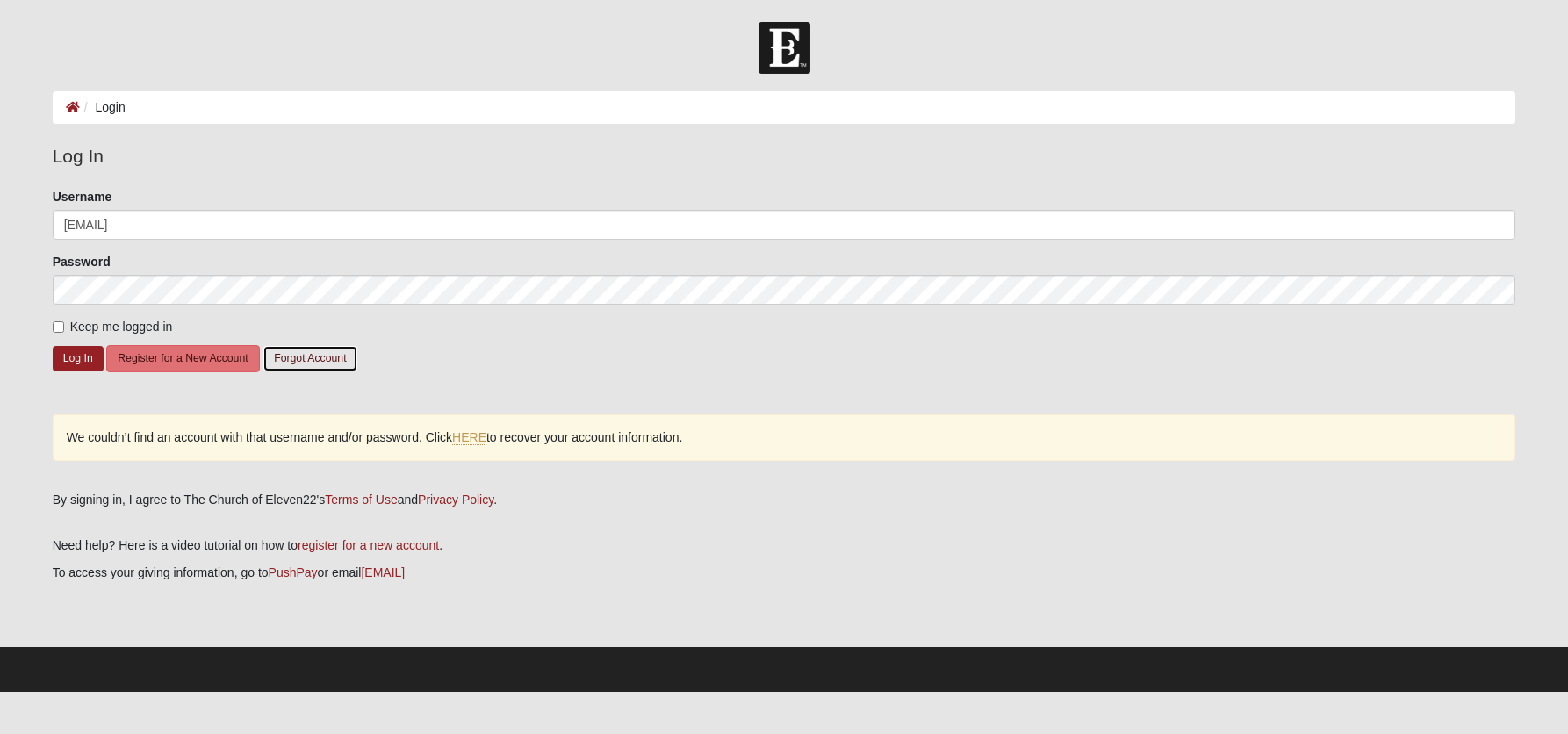 click on "Forgot Account" 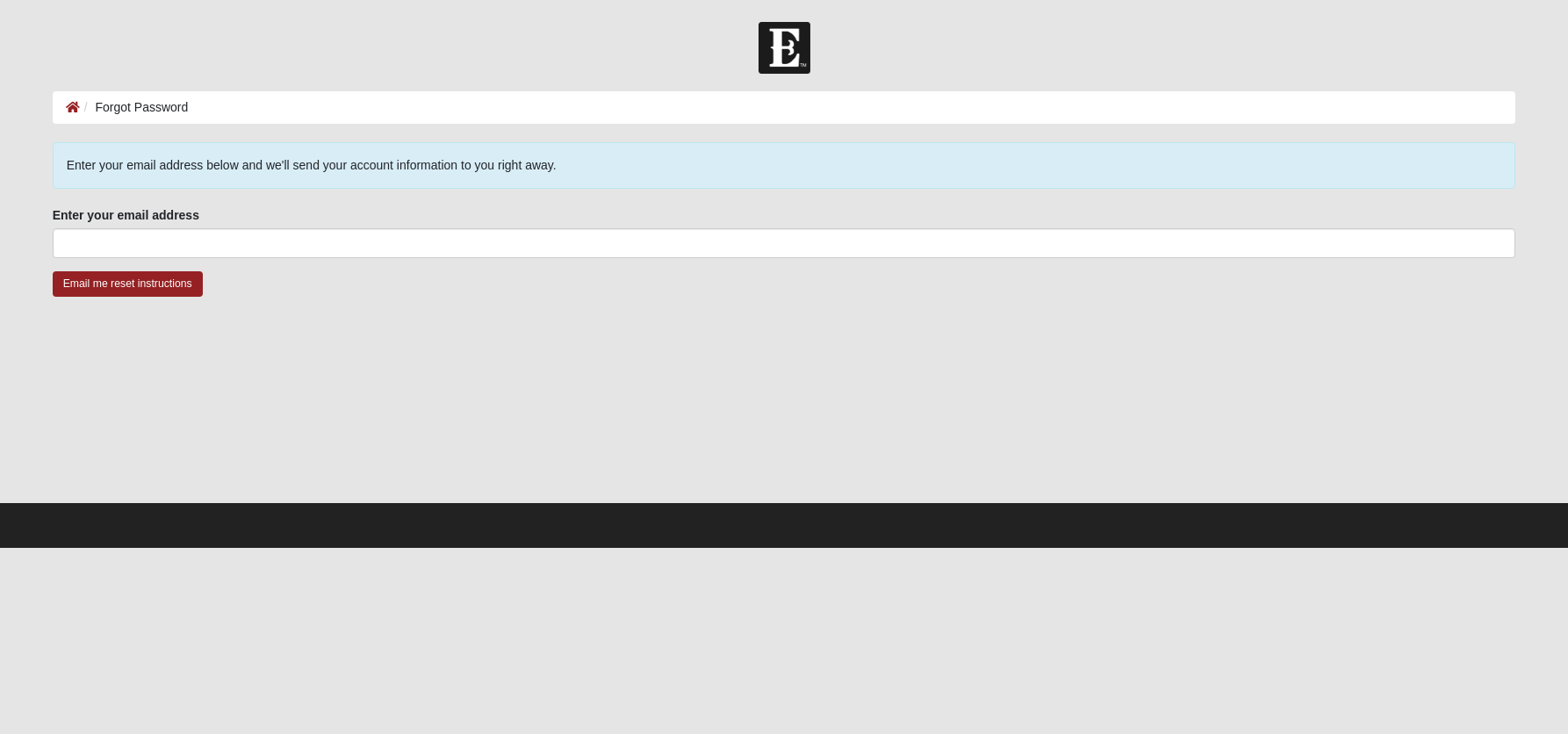 scroll, scrollTop: 0, scrollLeft: 0, axis: both 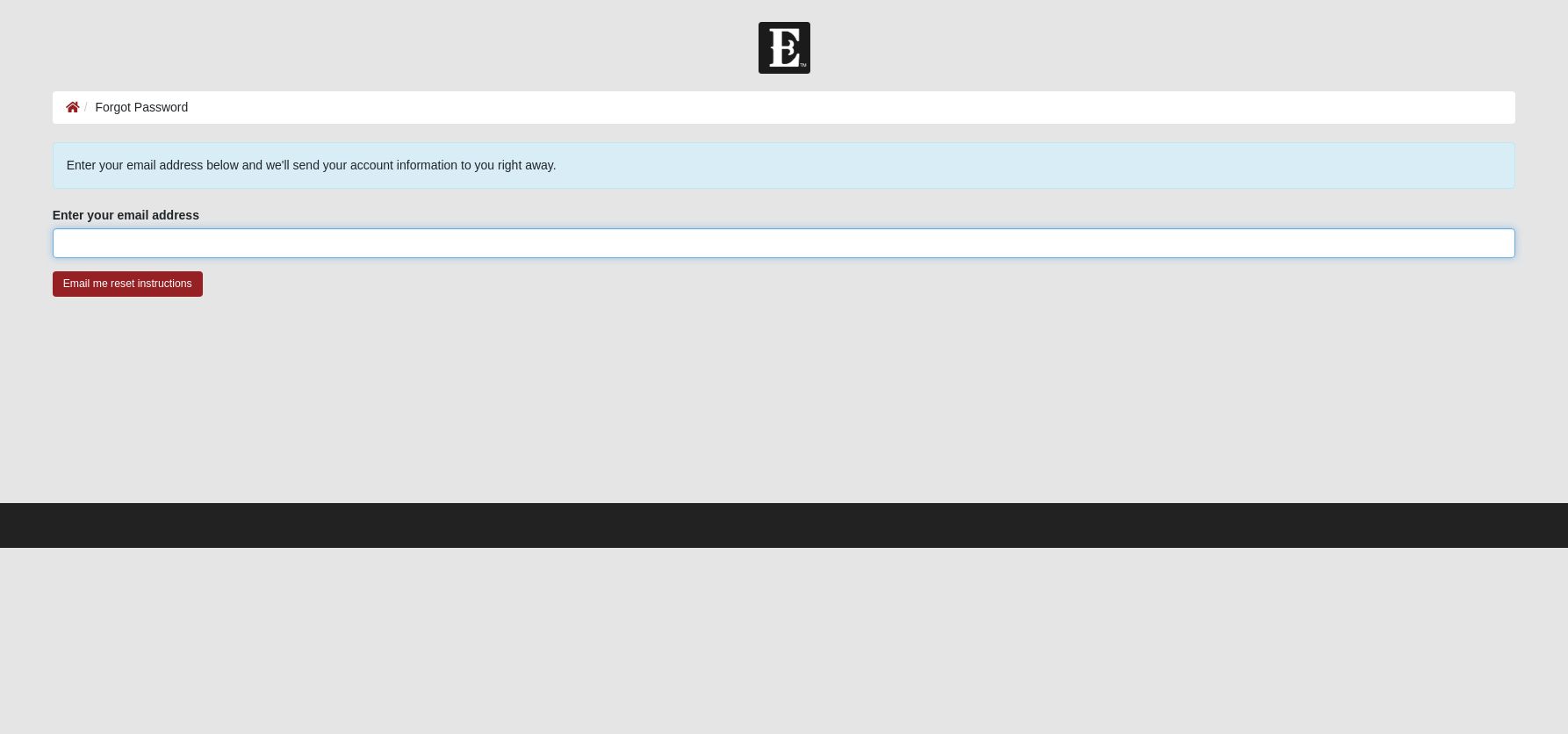 click on "Enter your email address" at bounding box center (784, 243) 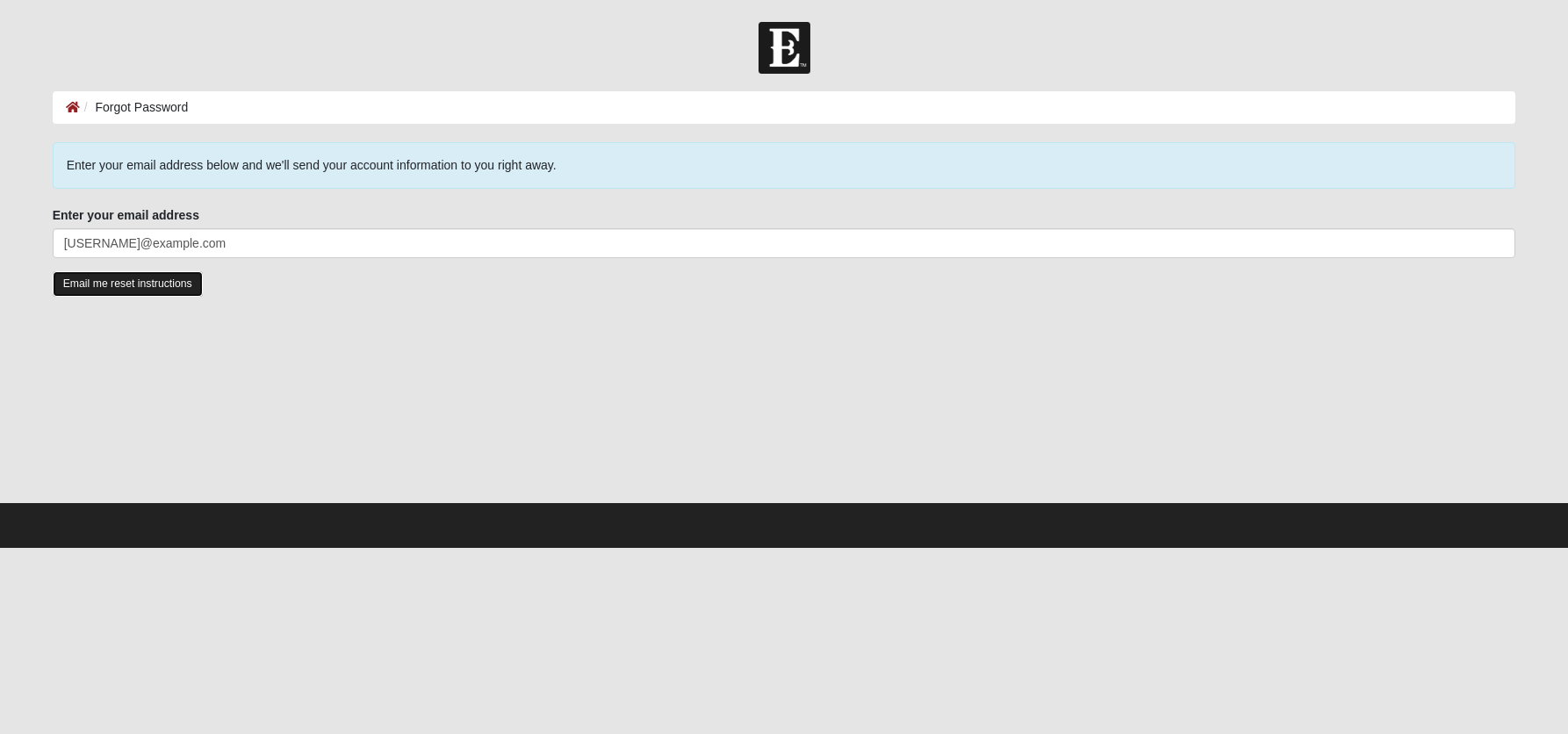 click on "Email me reset instructions" at bounding box center (127, 284) 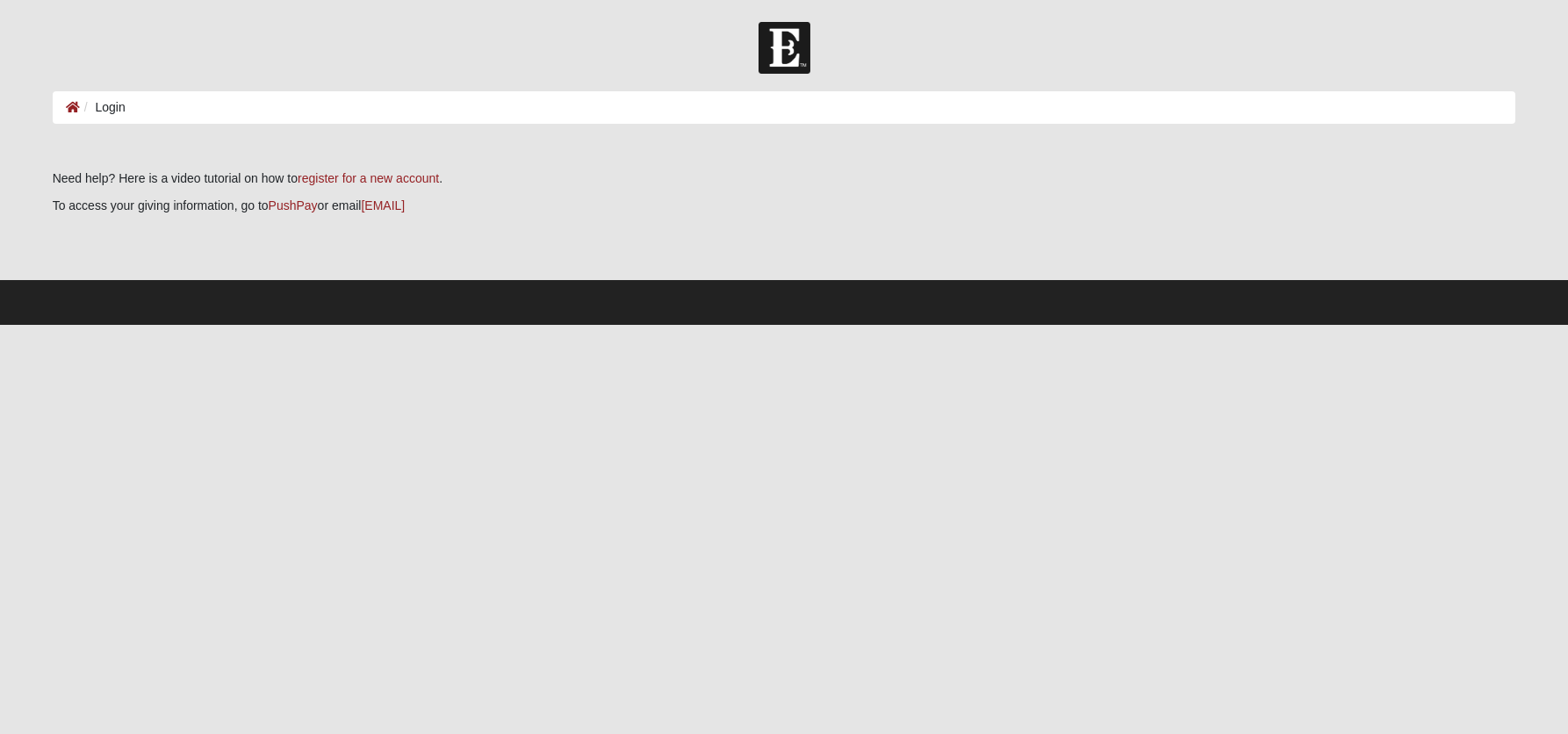 scroll, scrollTop: 0, scrollLeft: 0, axis: both 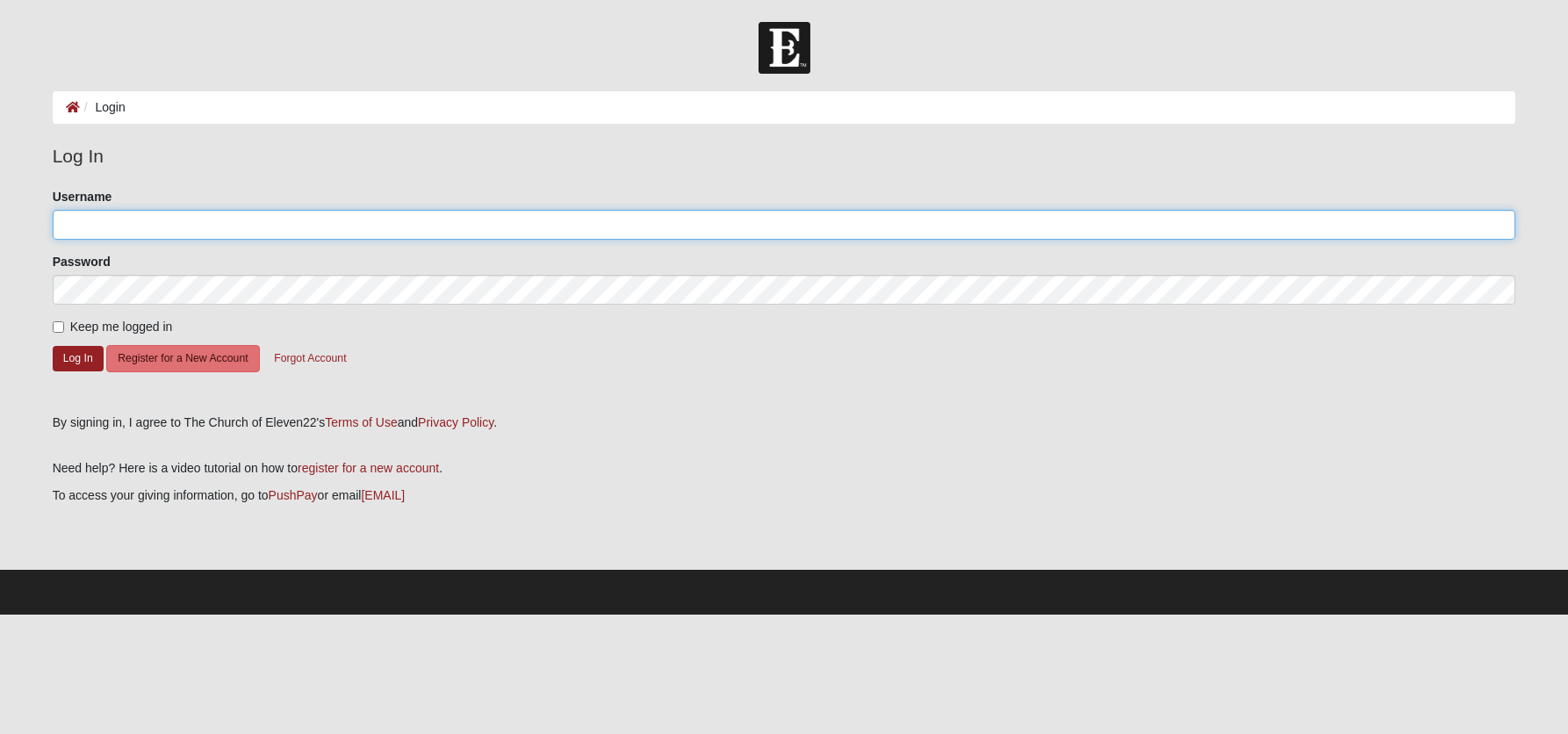 type on "[EMAIL]" 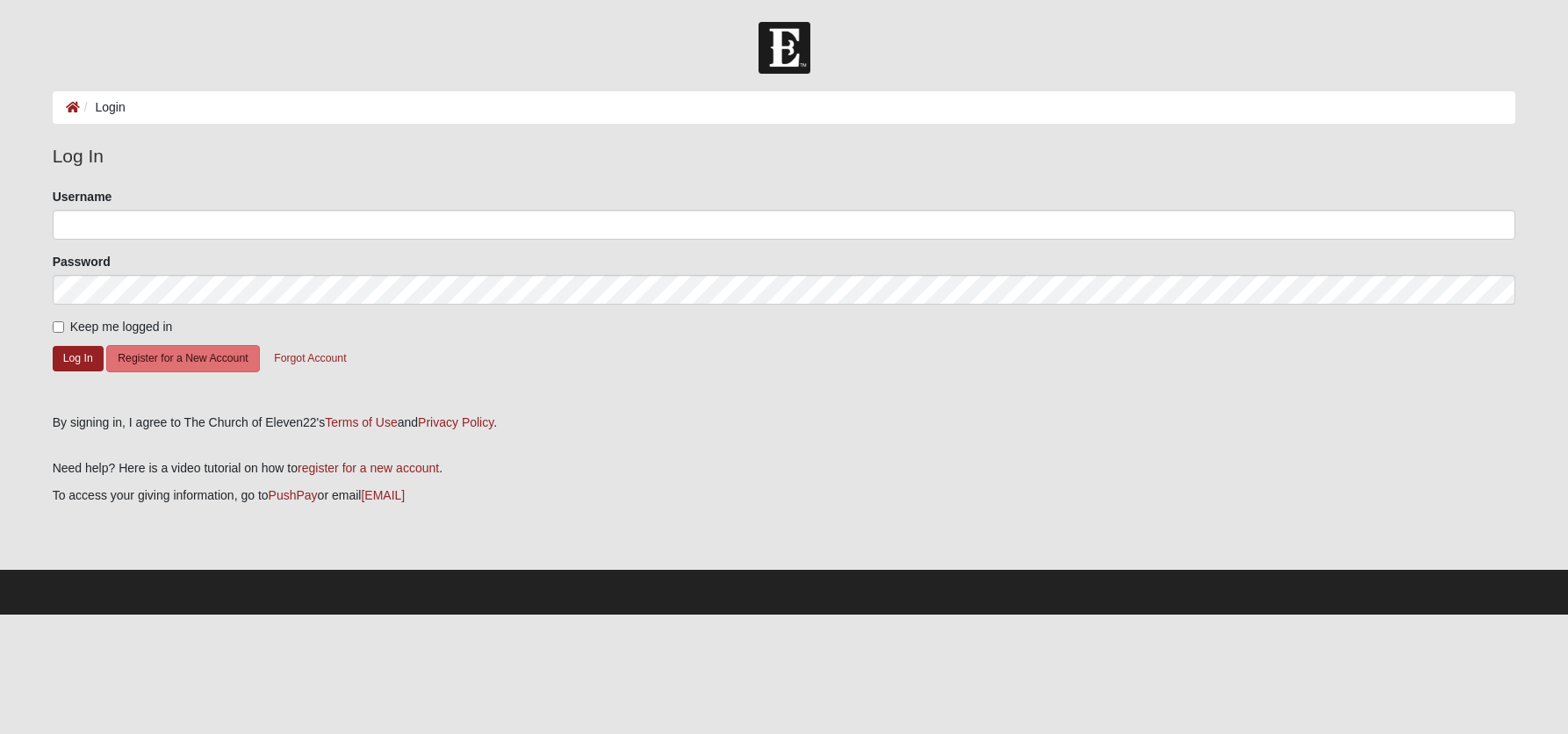scroll, scrollTop: 0, scrollLeft: 0, axis: both 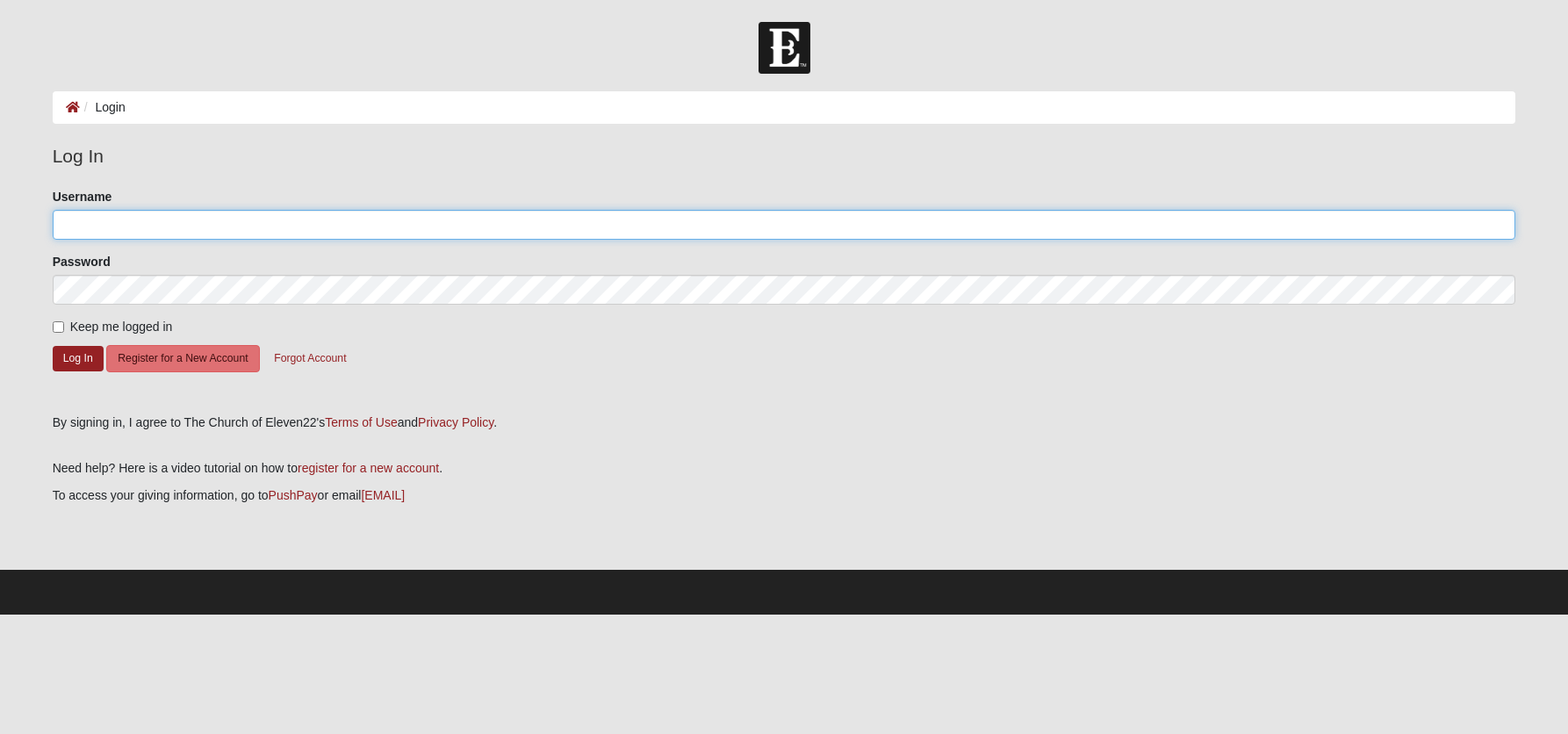 type on "[EMAIL]" 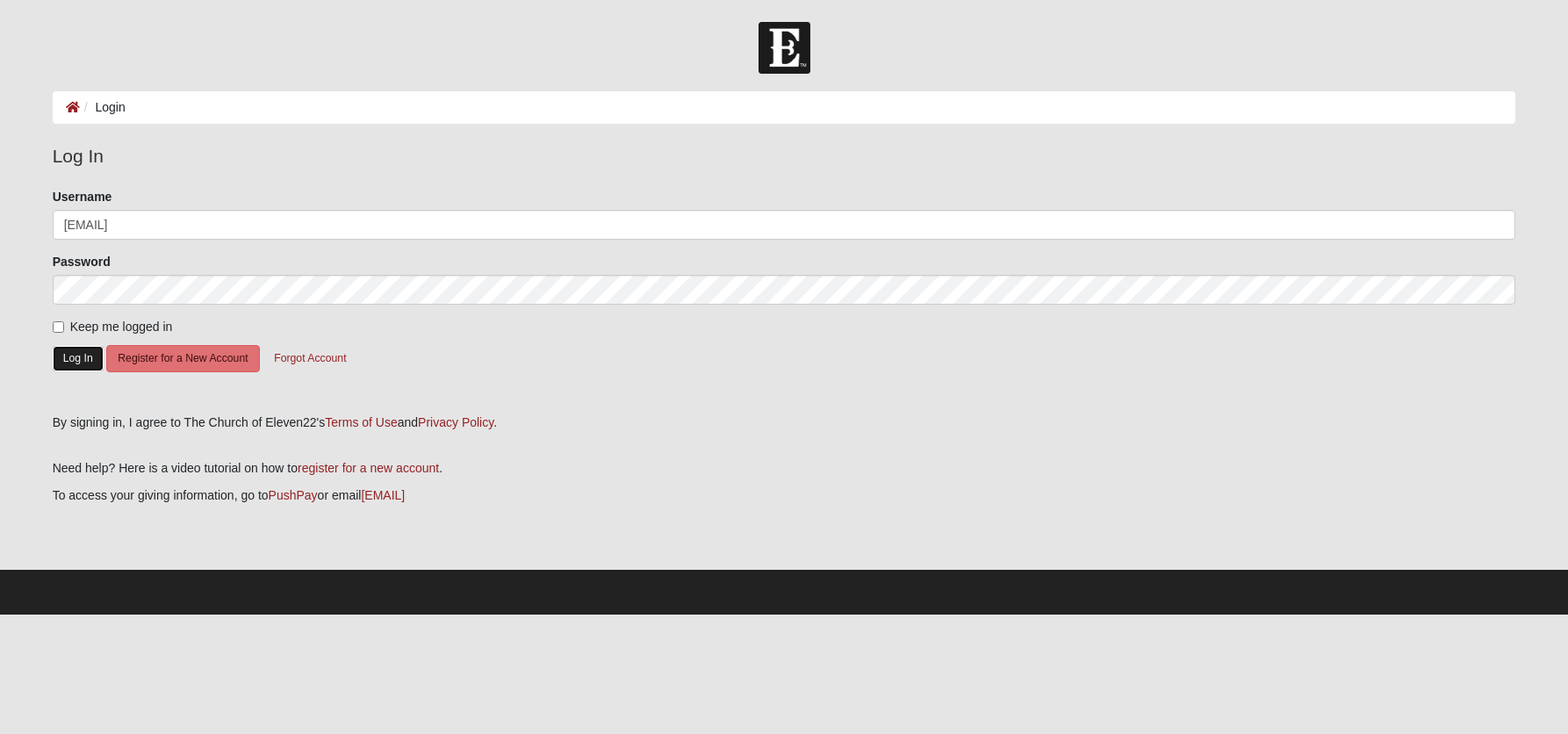 click on "Log In" 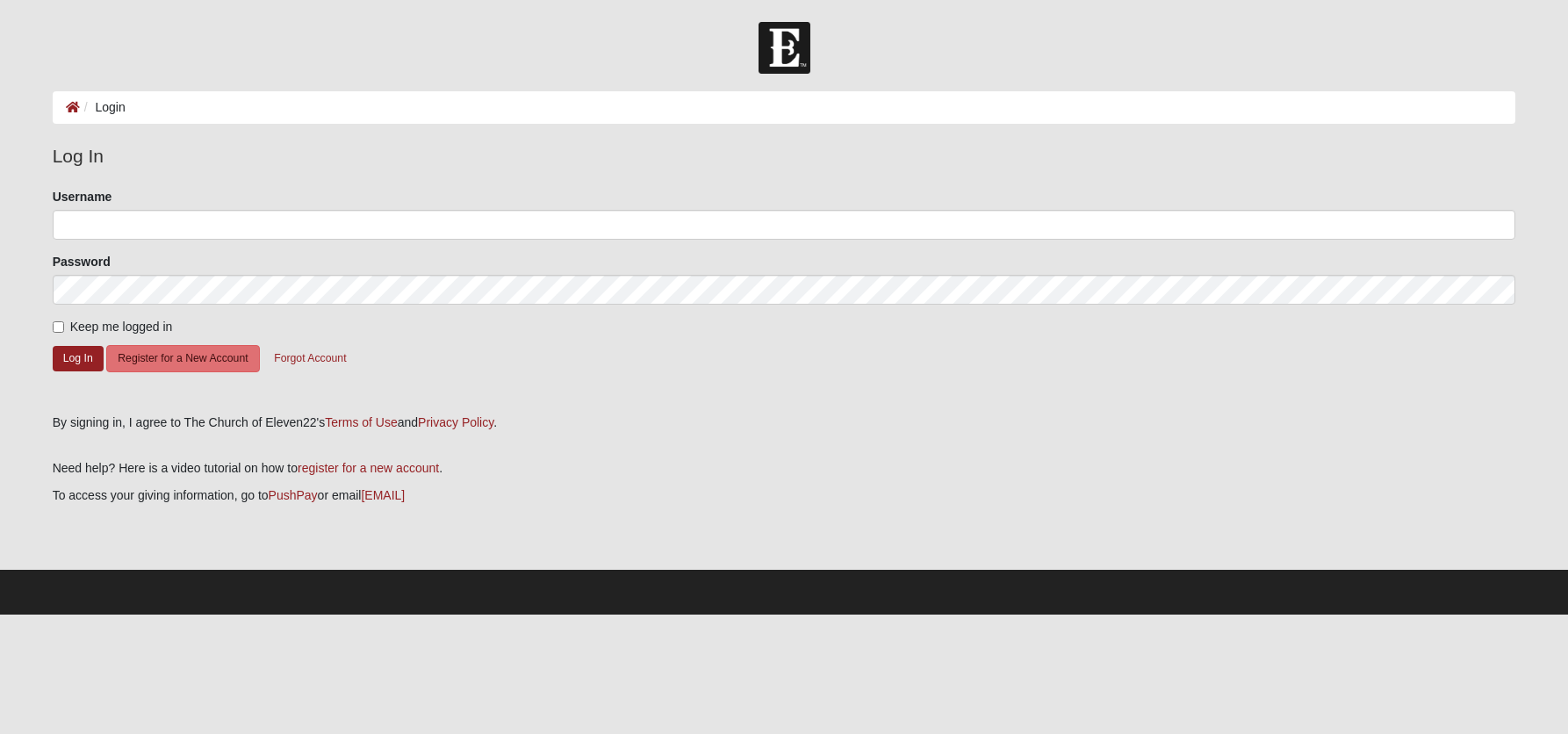 scroll, scrollTop: 0, scrollLeft: 0, axis: both 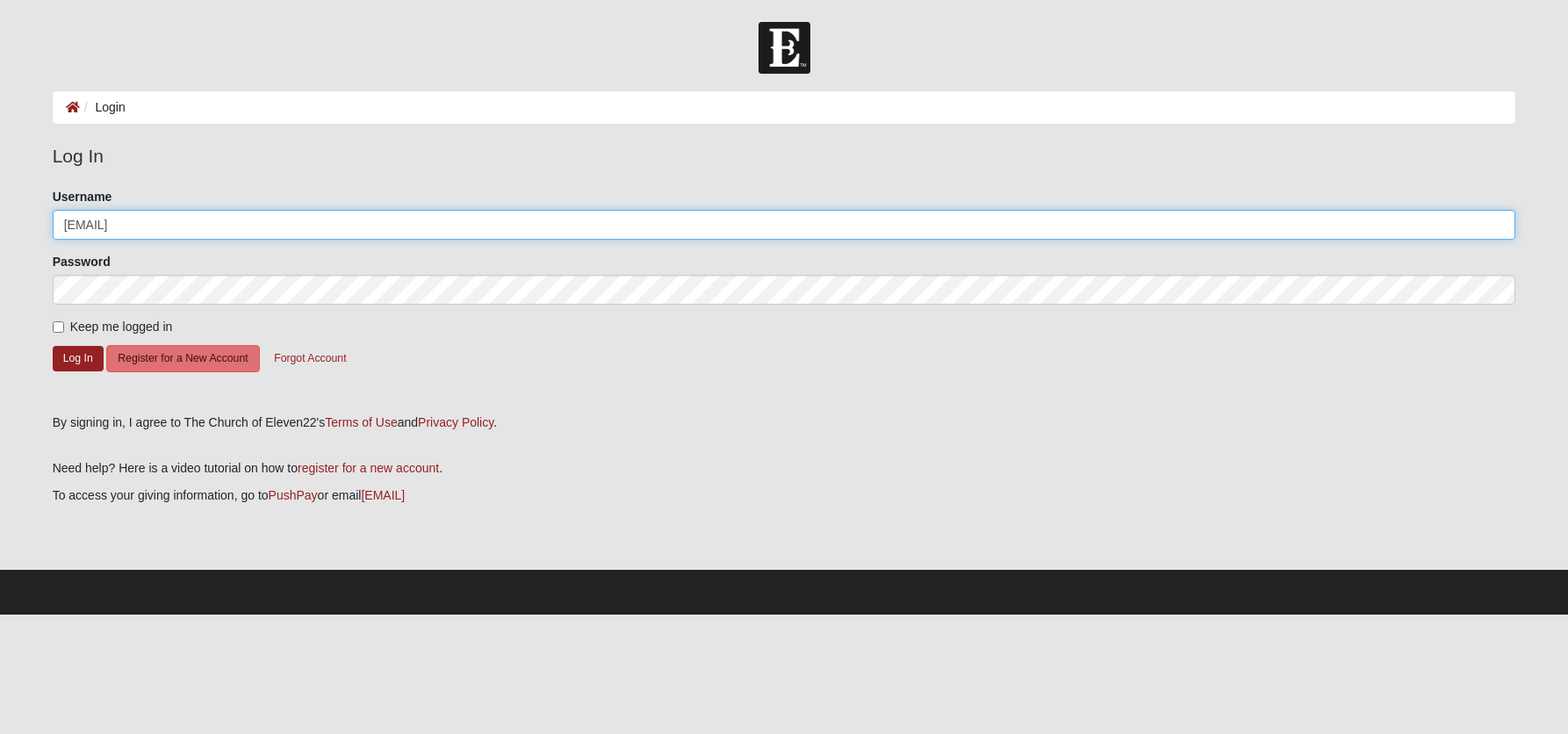 drag, startPoint x: 211, startPoint y: 224, endPoint x: 12, endPoint y: 205, distance: 199.90498 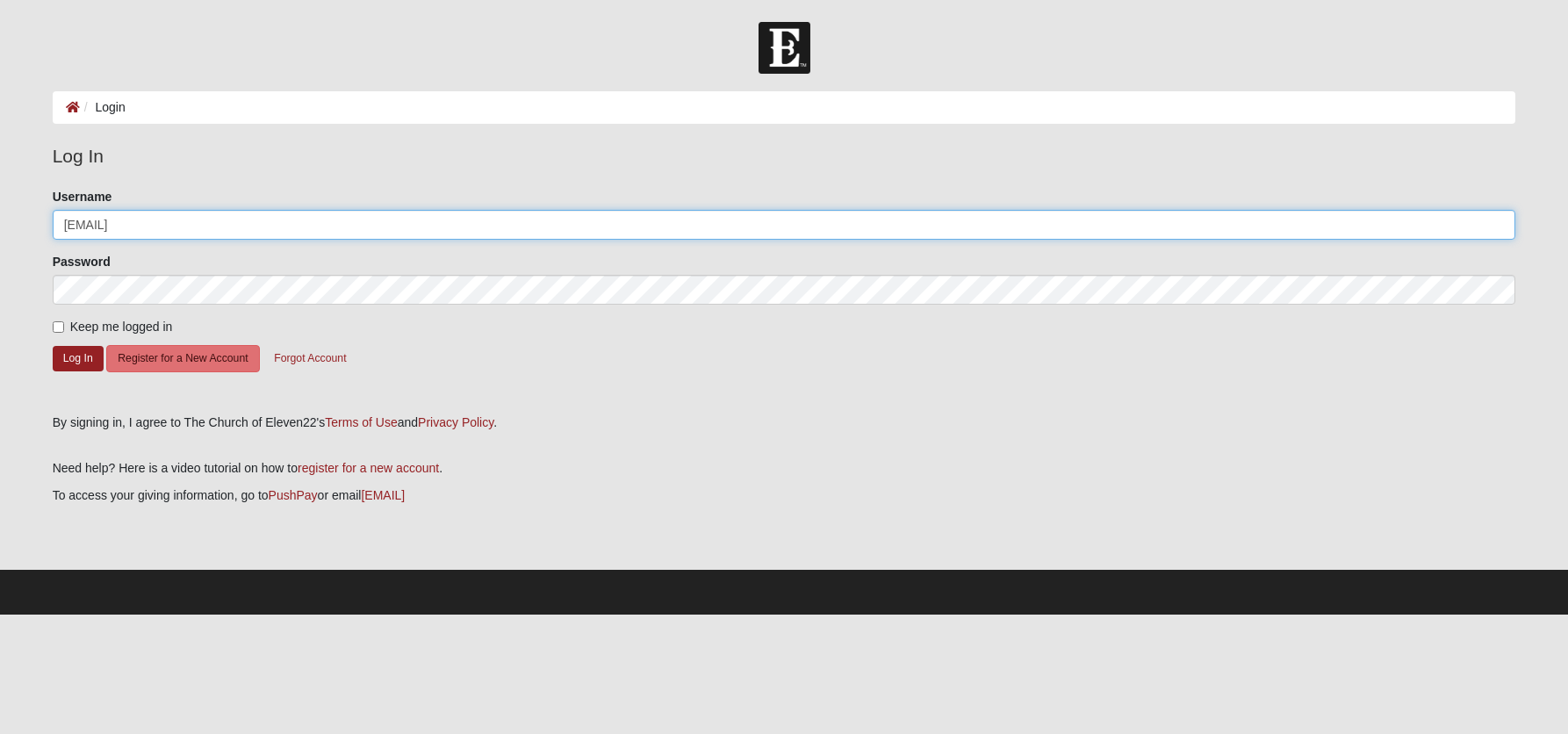 type on "[EMAIL]" 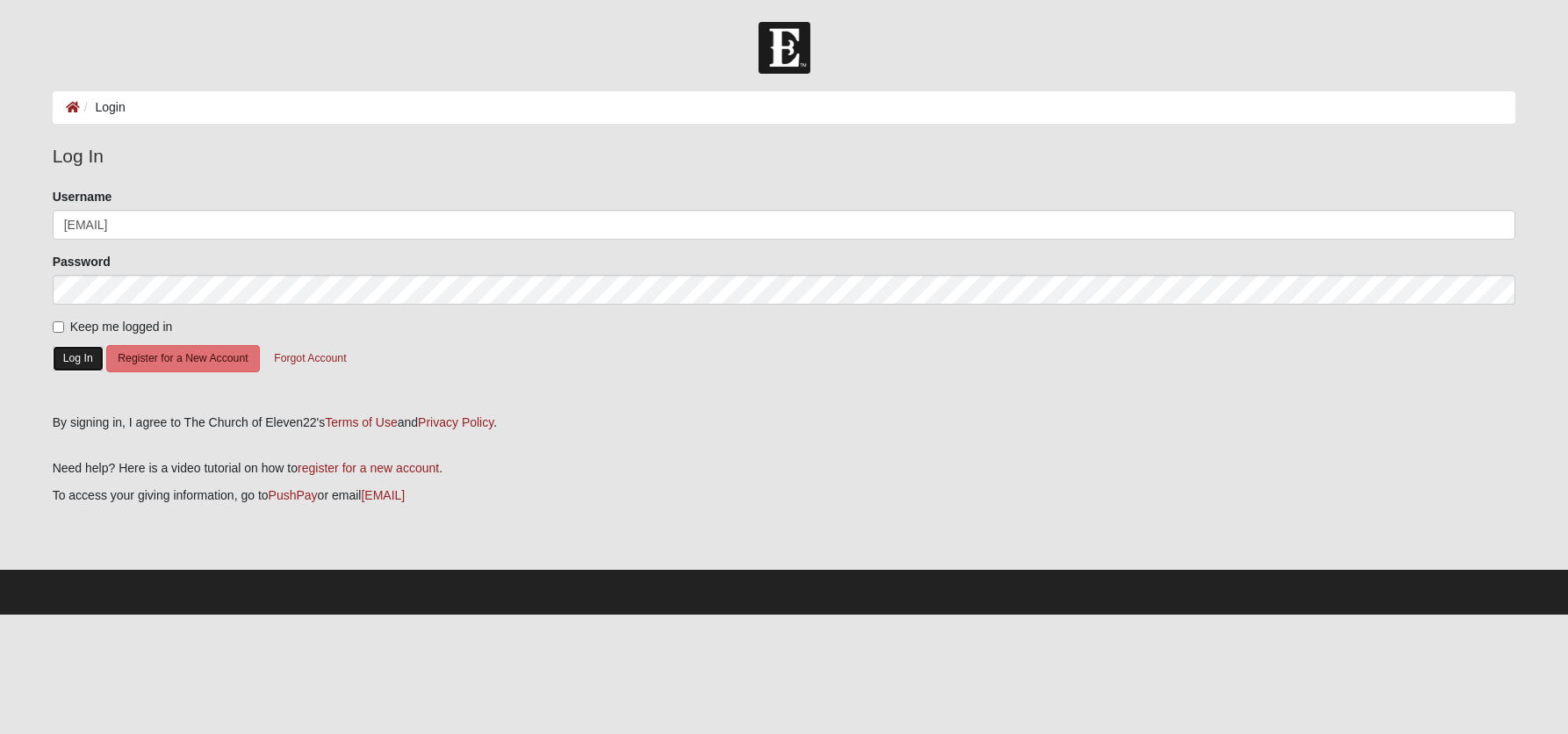 click on "Log In" 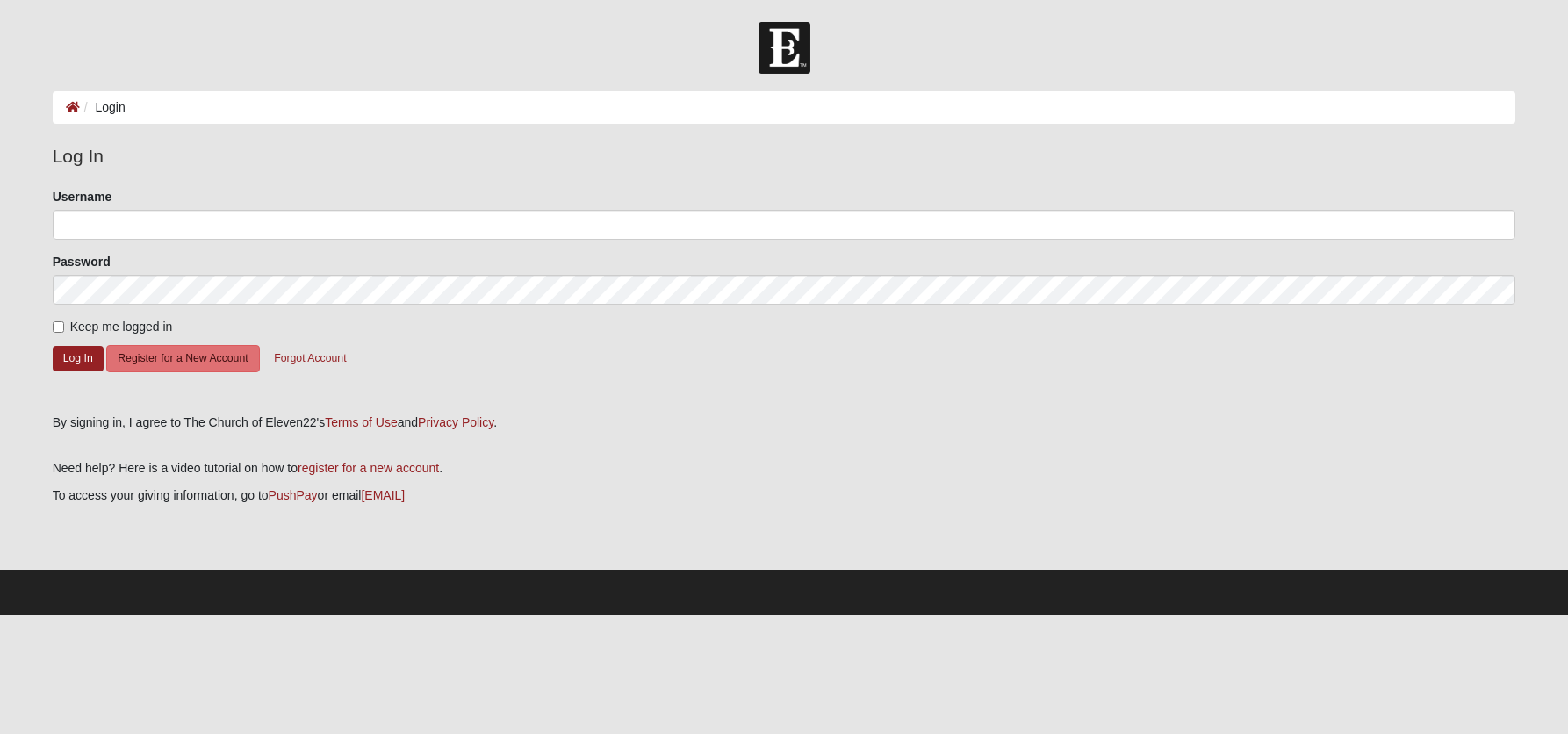 scroll, scrollTop: 0, scrollLeft: 0, axis: both 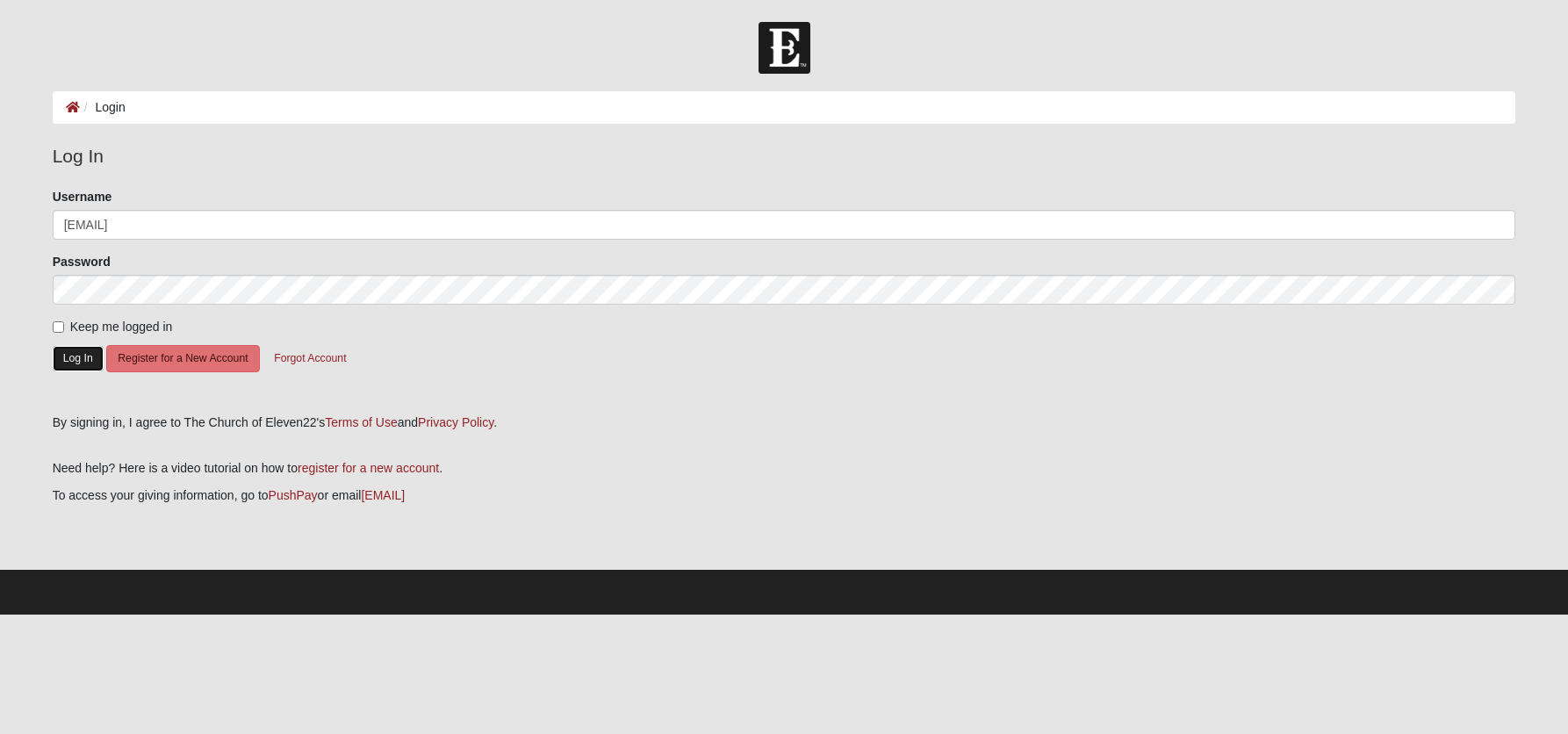 click on "Log In" 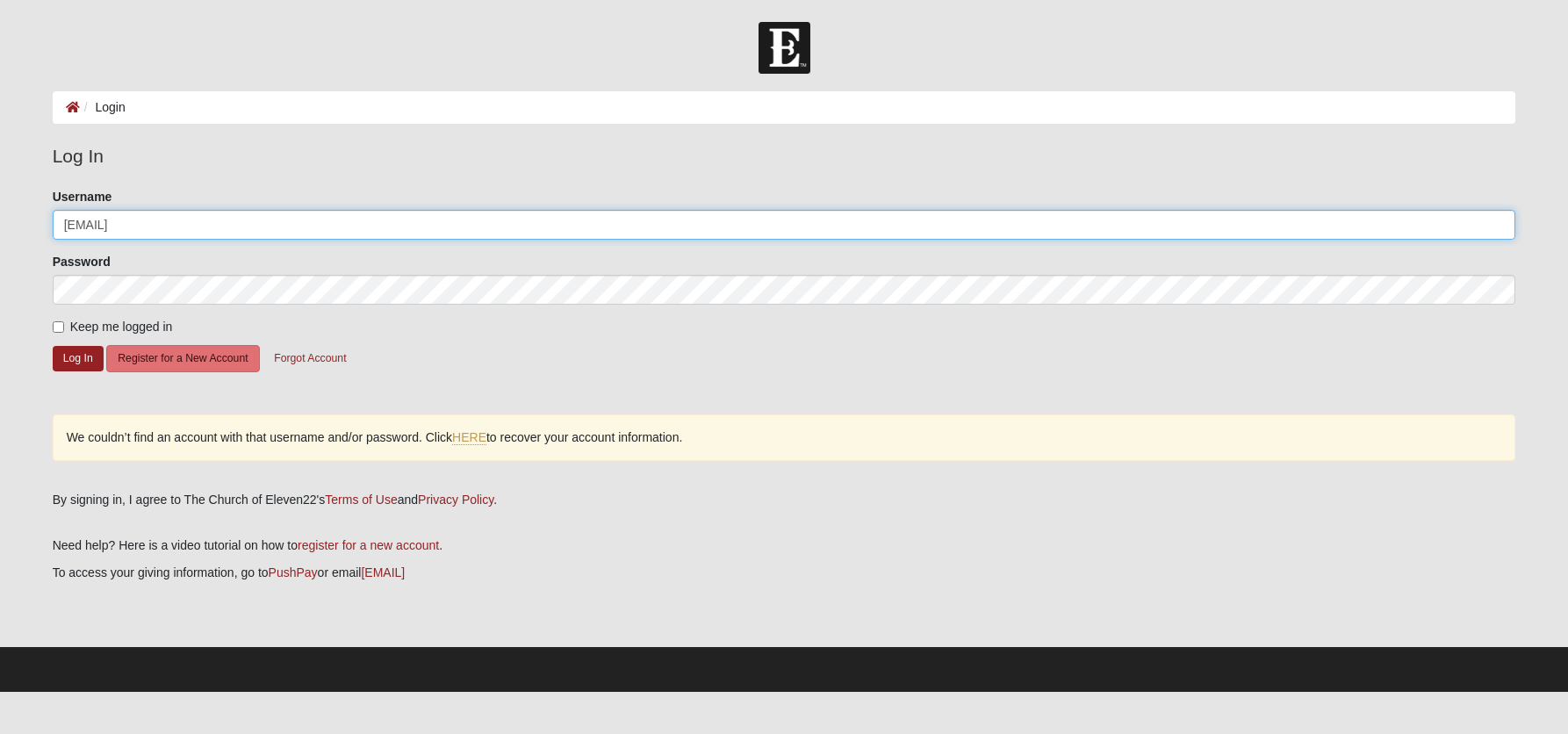 click on "[EMAIL]" 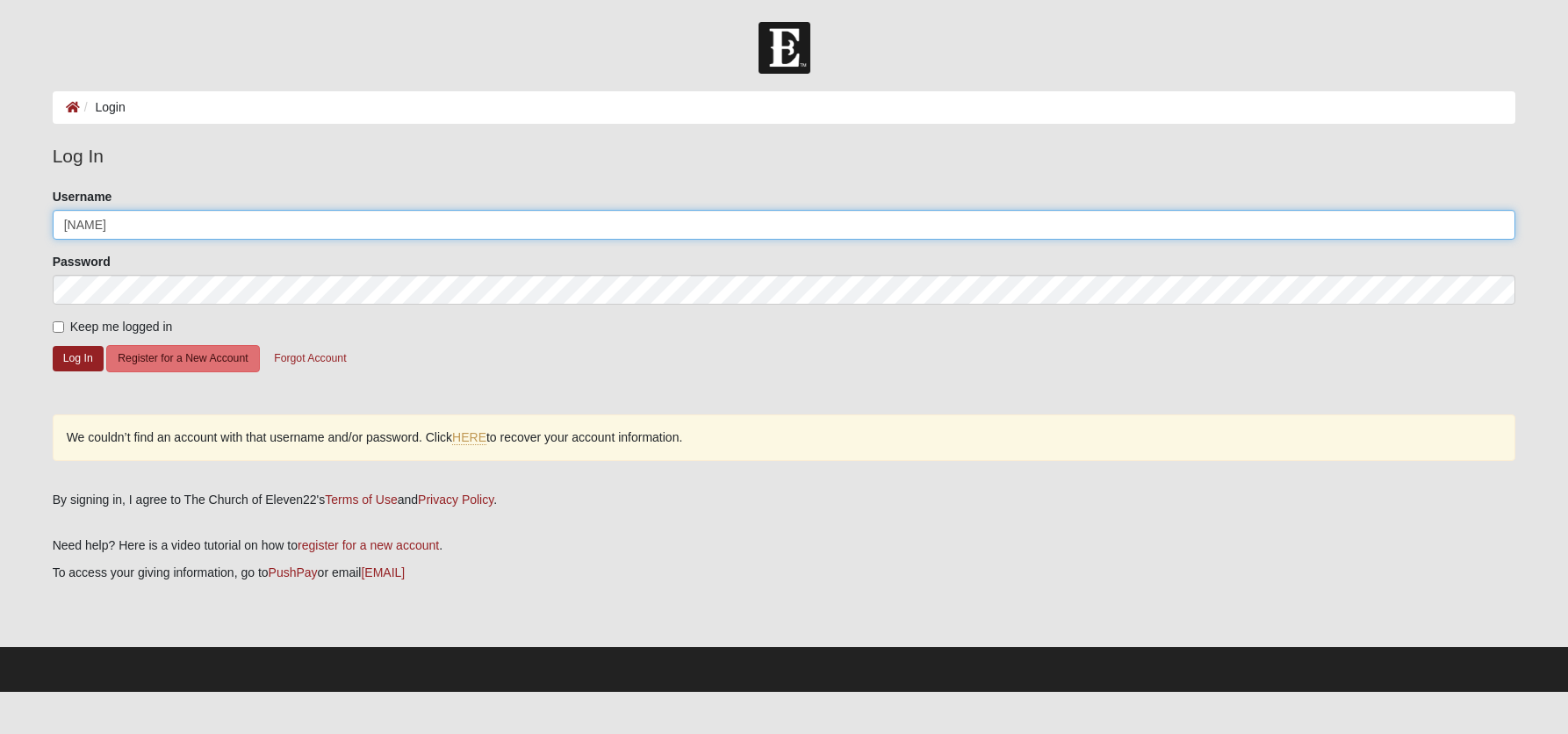 type on "ericheckl" 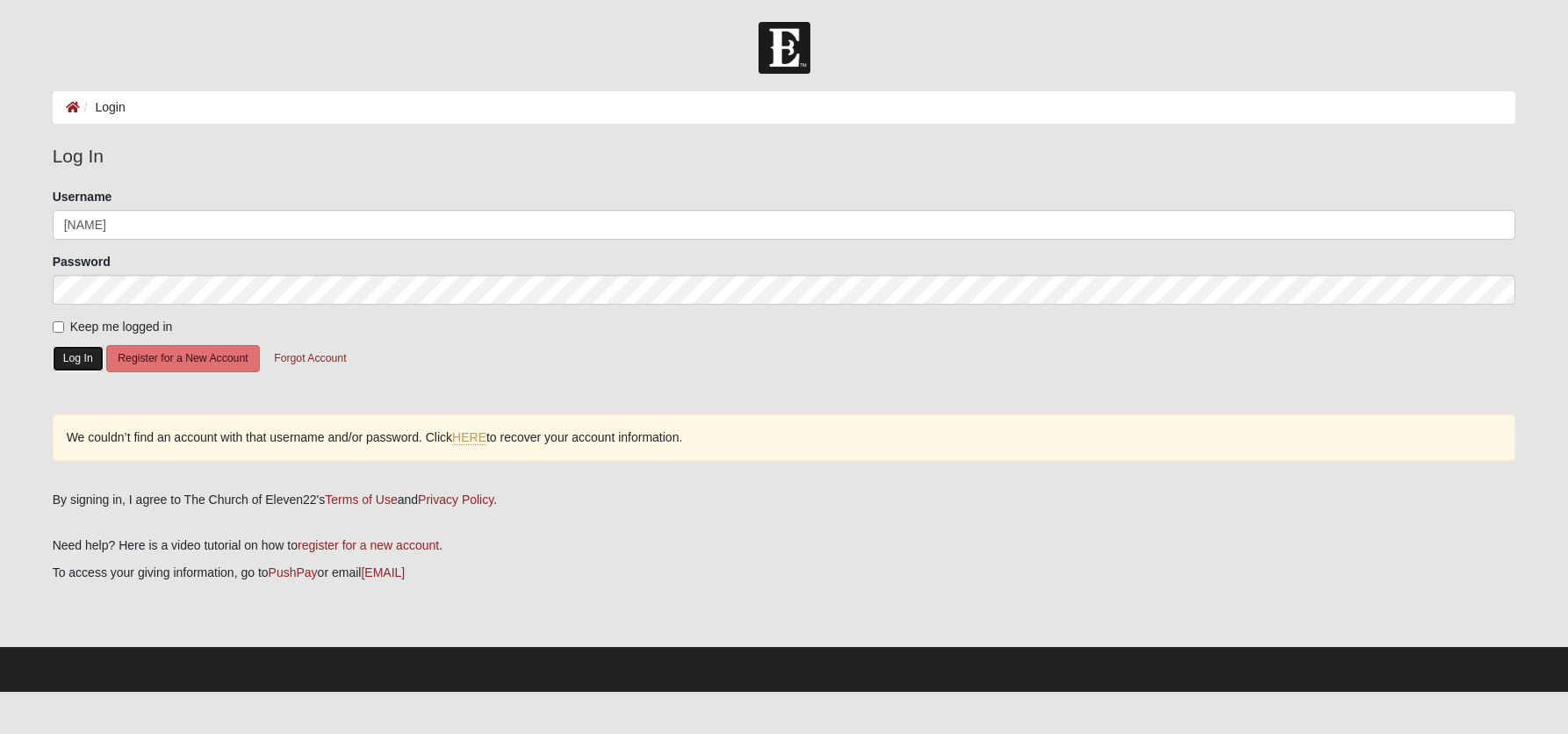 click on "Log In" 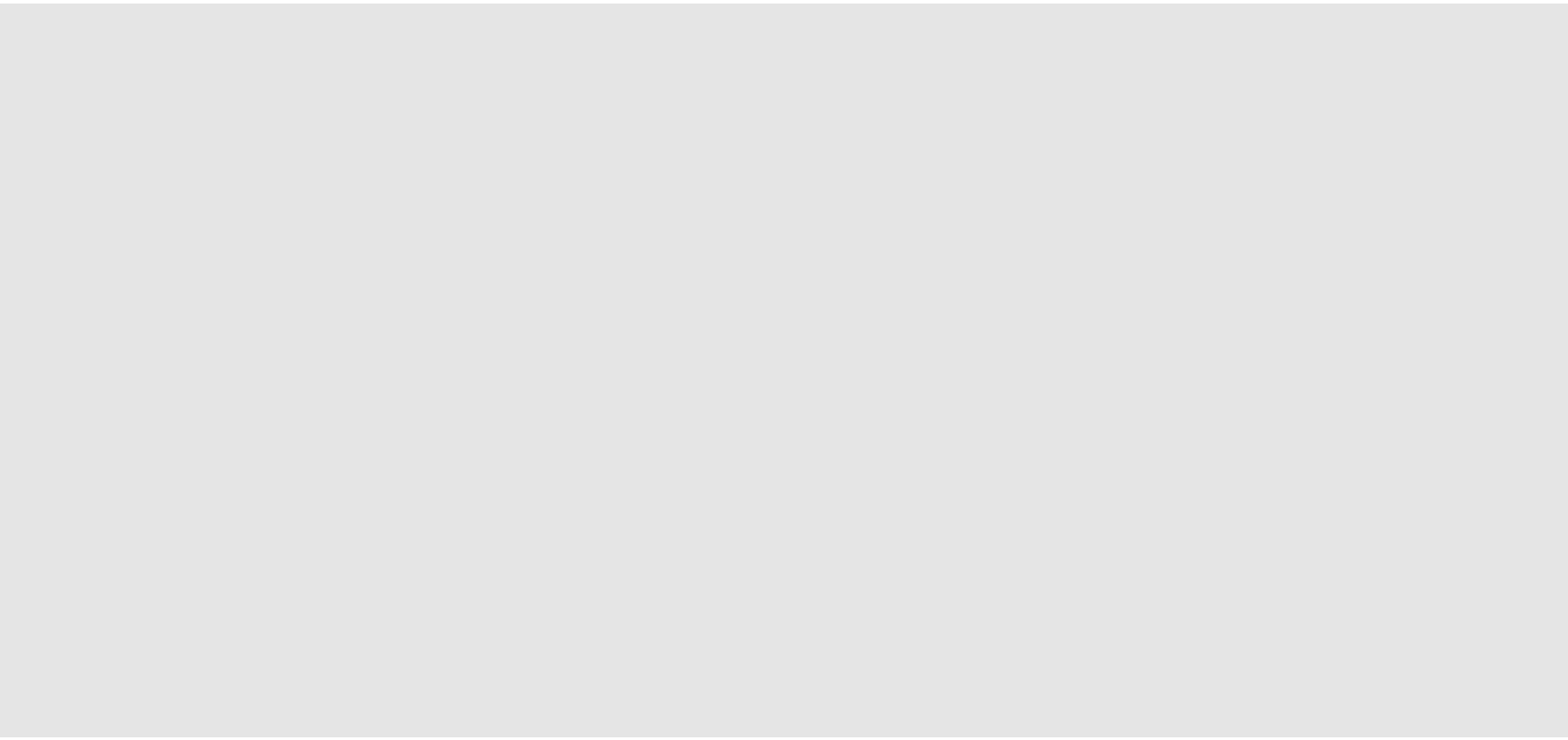 scroll, scrollTop: 0, scrollLeft: 0, axis: both 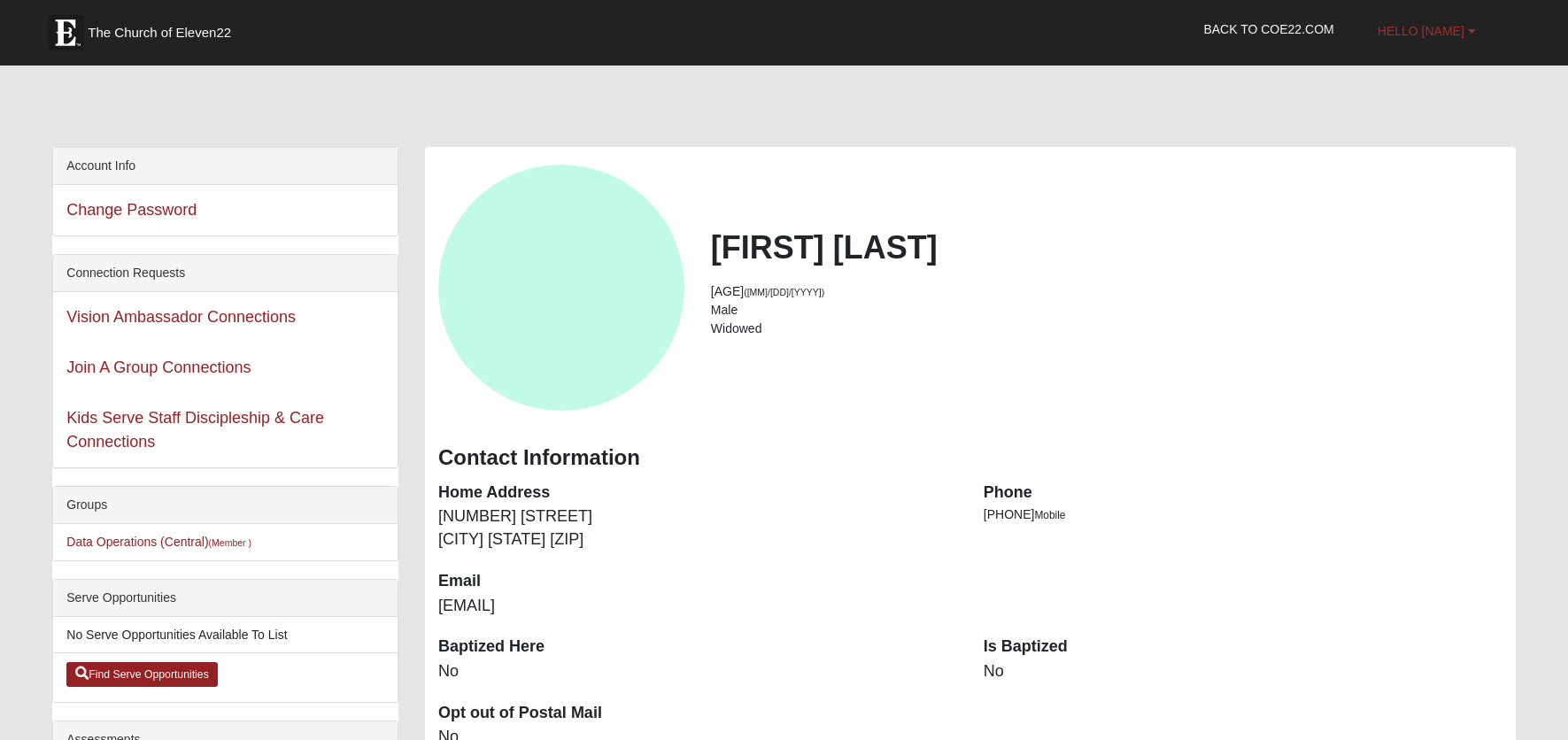 click on "Hello Eric" at bounding box center (1421, 31) 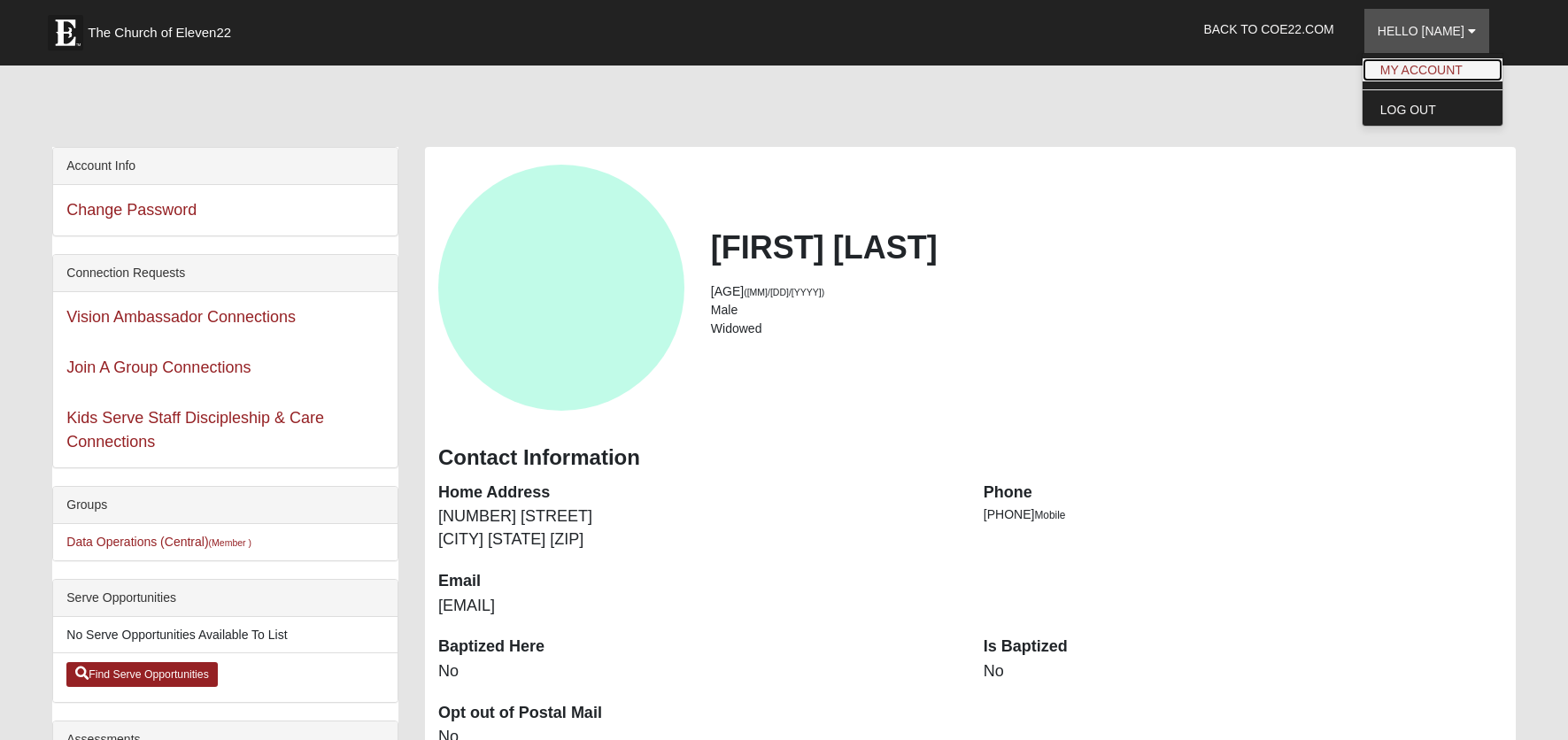 click on "My Account" at bounding box center [1433, 70] 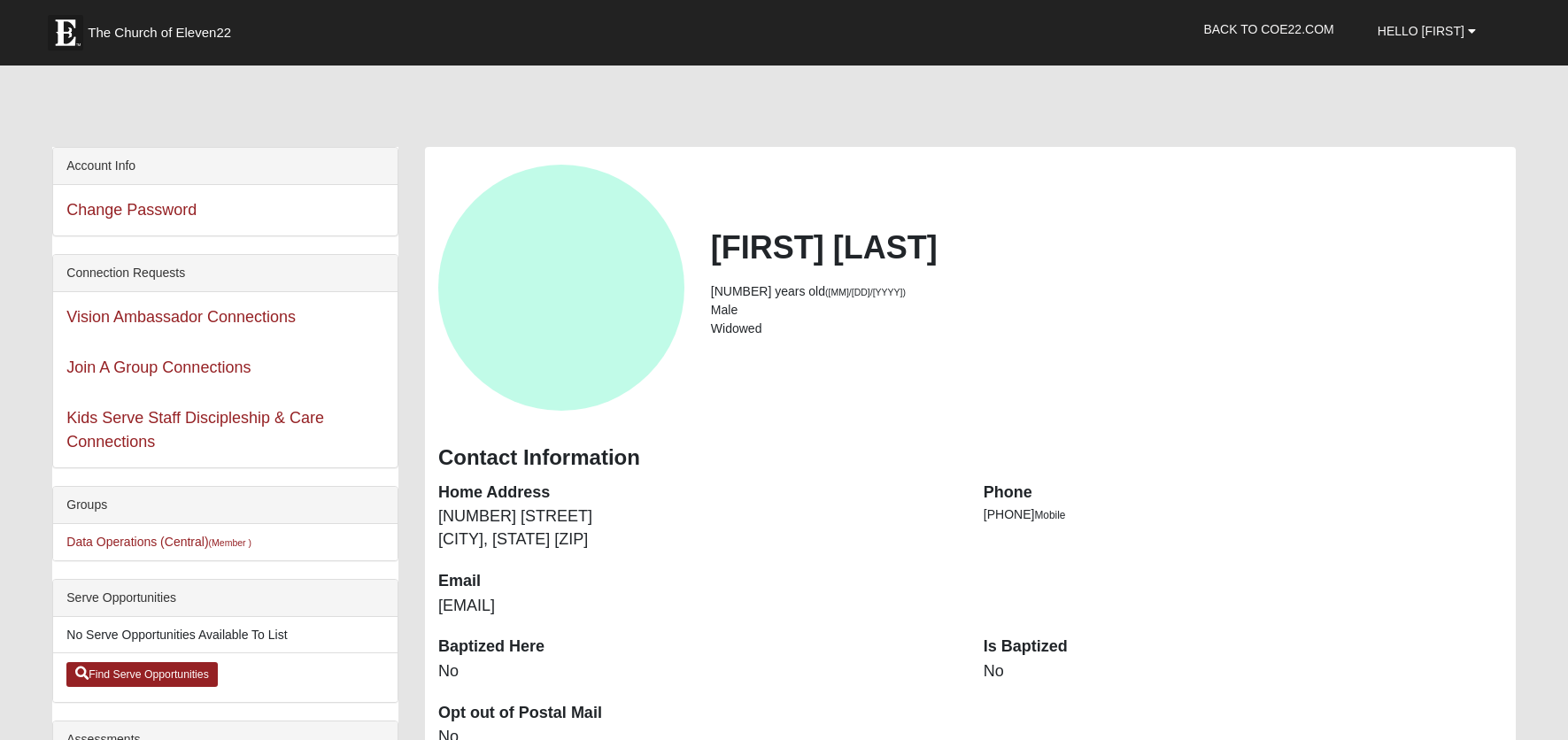 scroll, scrollTop: 0, scrollLeft: 0, axis: both 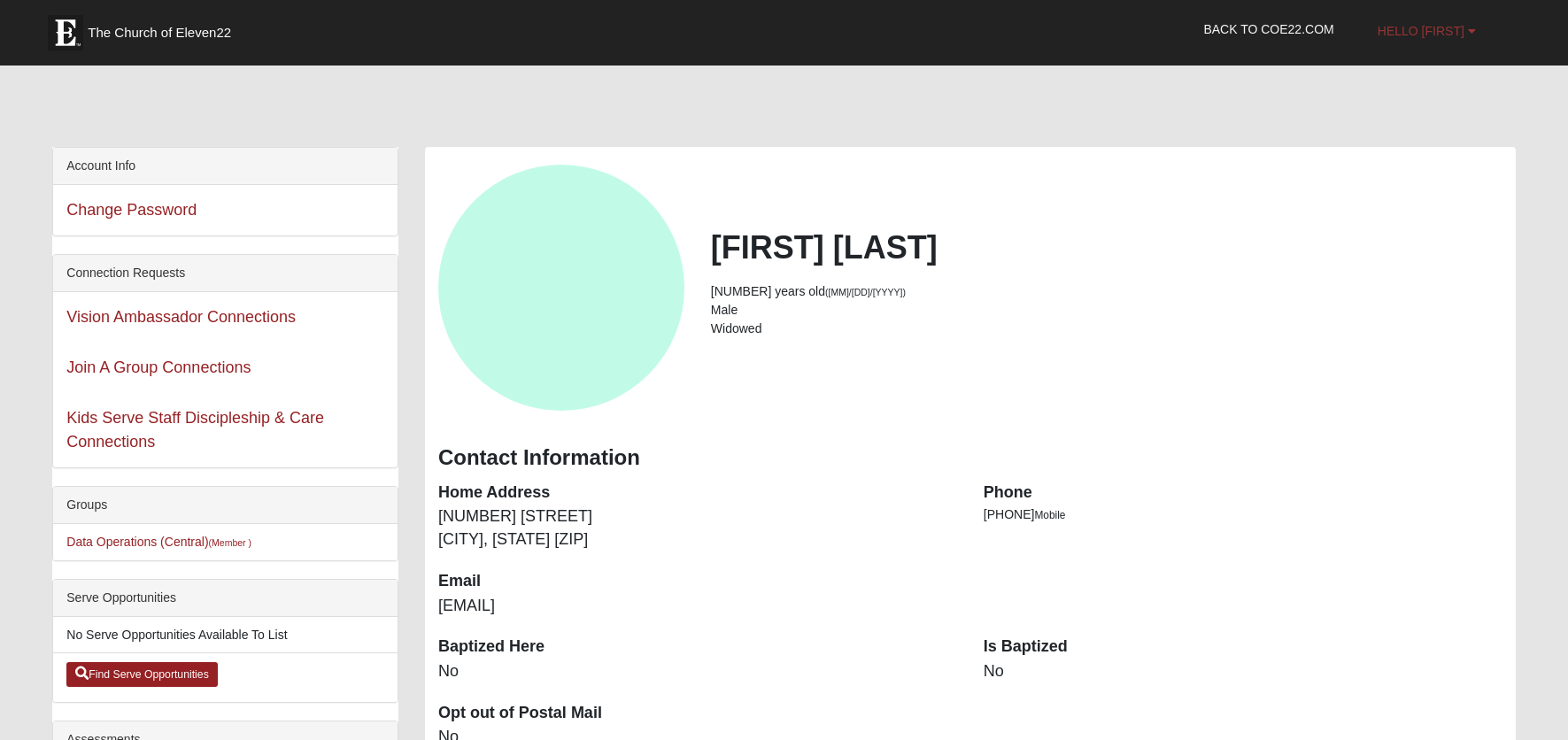 click on "Hello [FIRST]" at bounding box center (1421, 31) 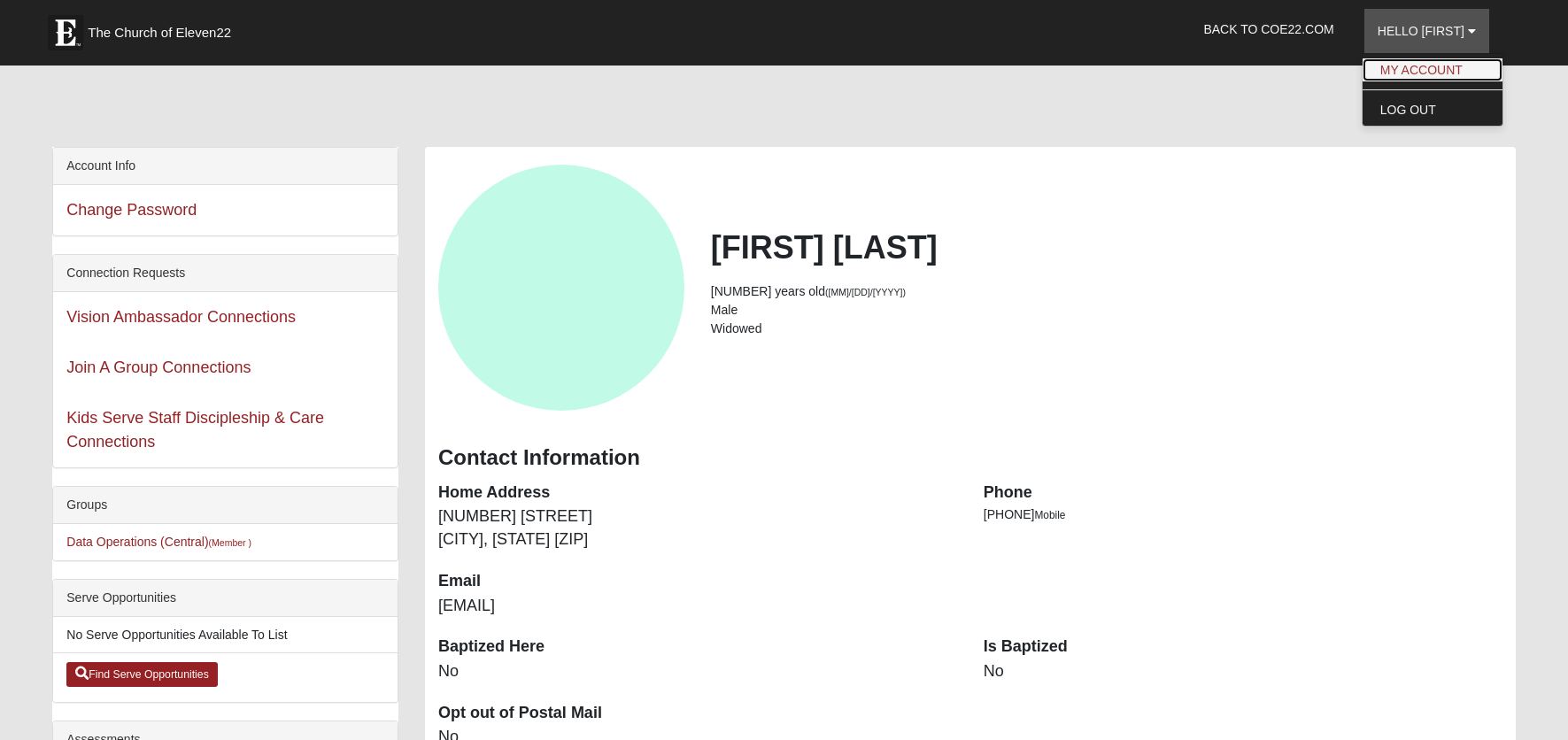 click on "My Account" at bounding box center [1433, 70] 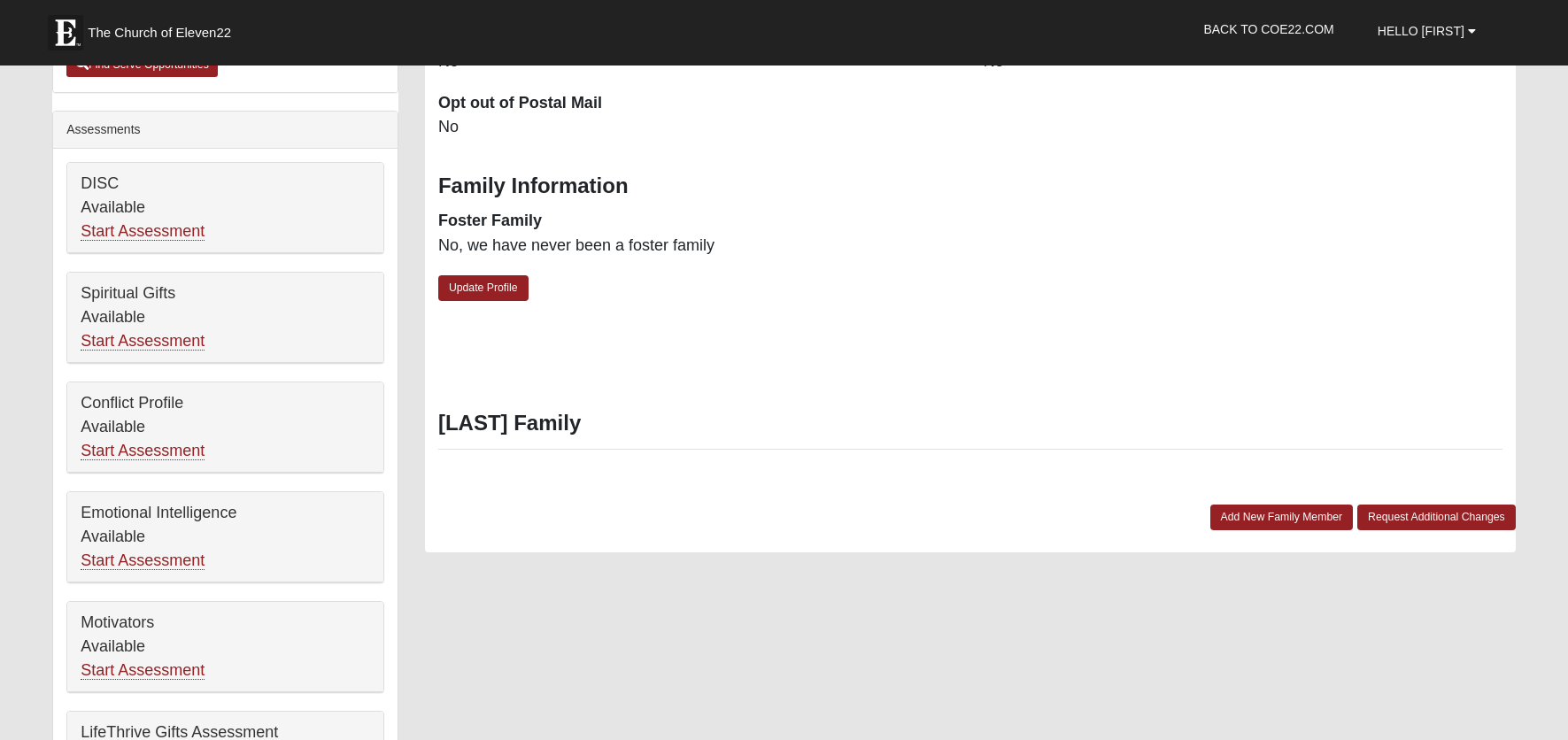 scroll, scrollTop: 620, scrollLeft: 0, axis: vertical 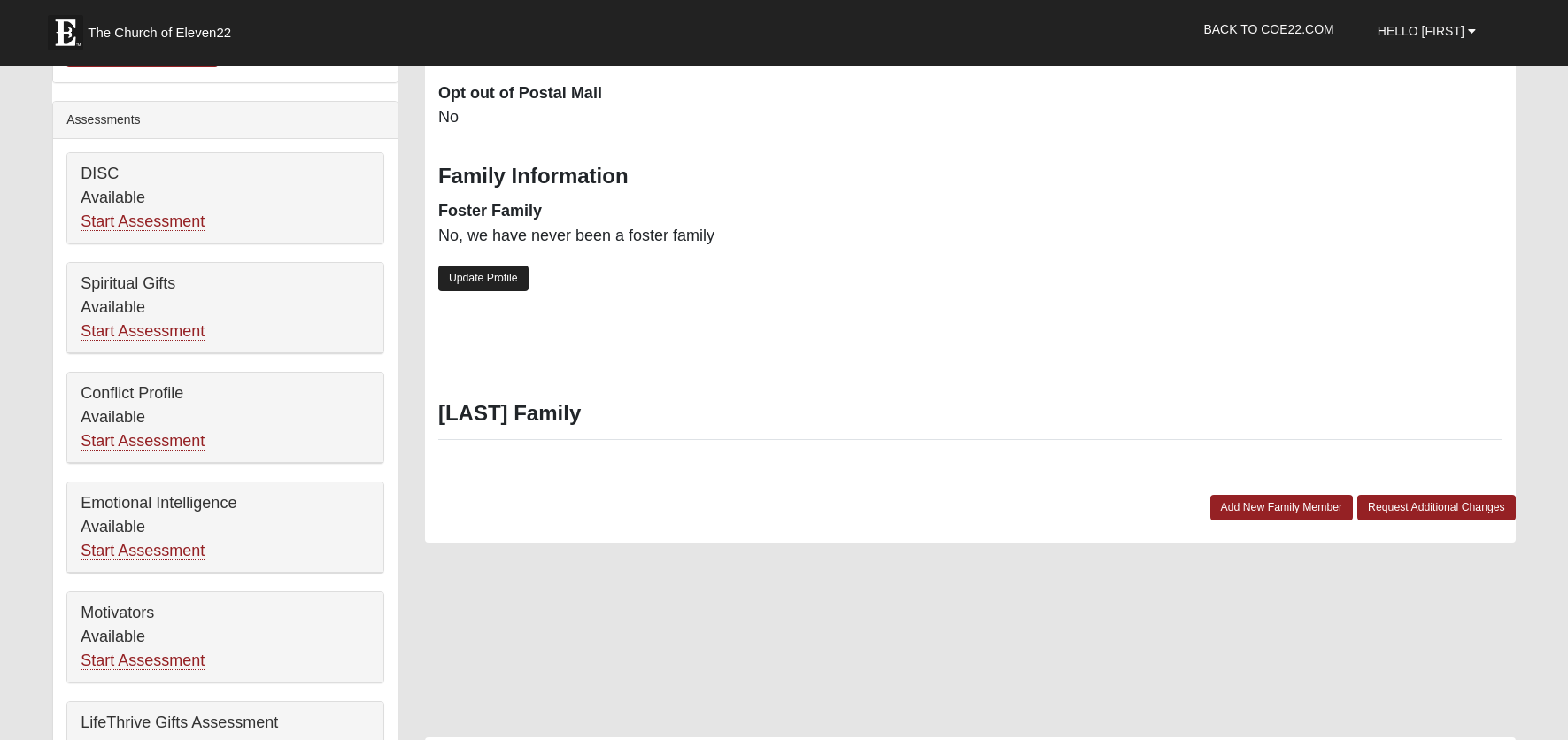 click on "Update Profile" at bounding box center (483, 278) 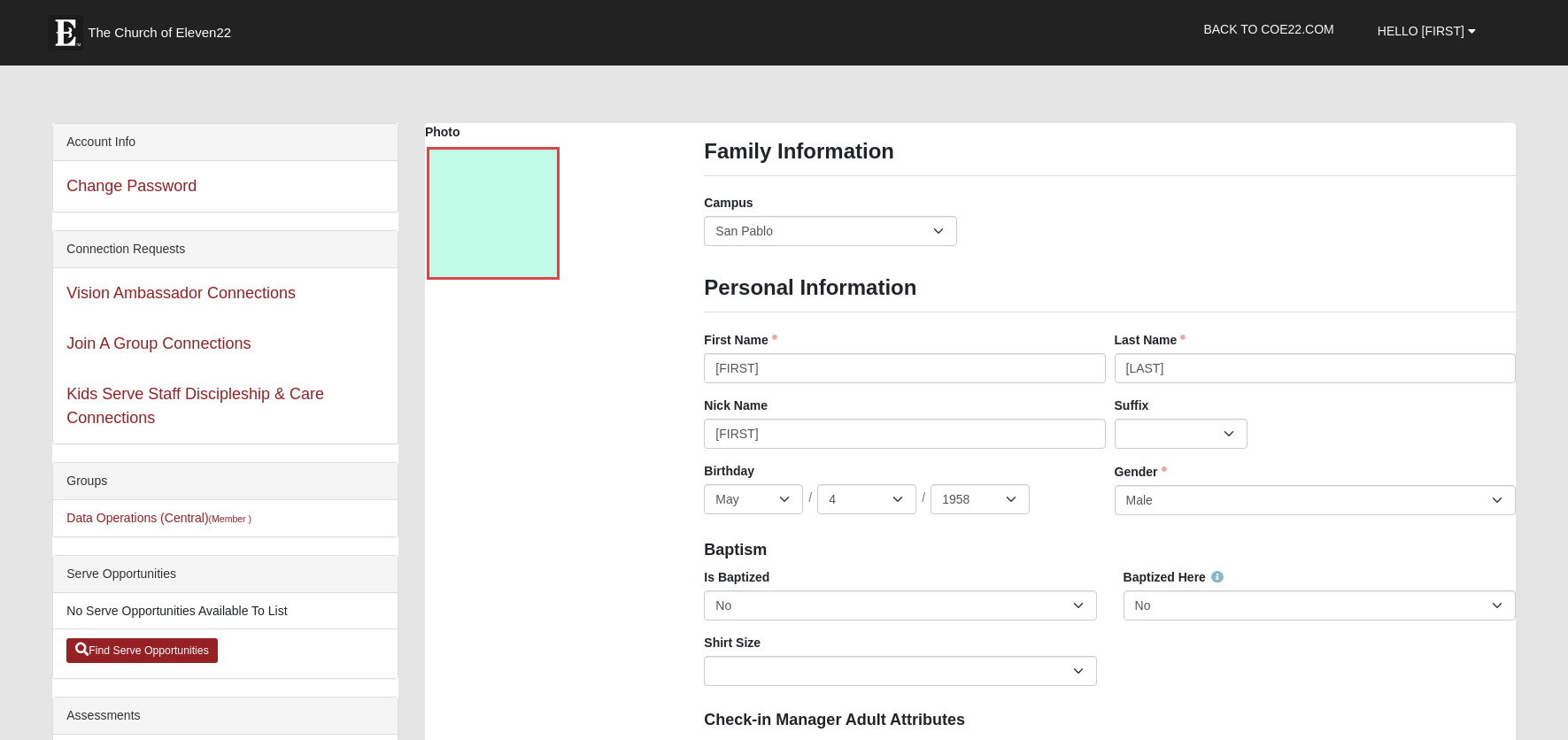 scroll, scrollTop: 0, scrollLeft: 0, axis: both 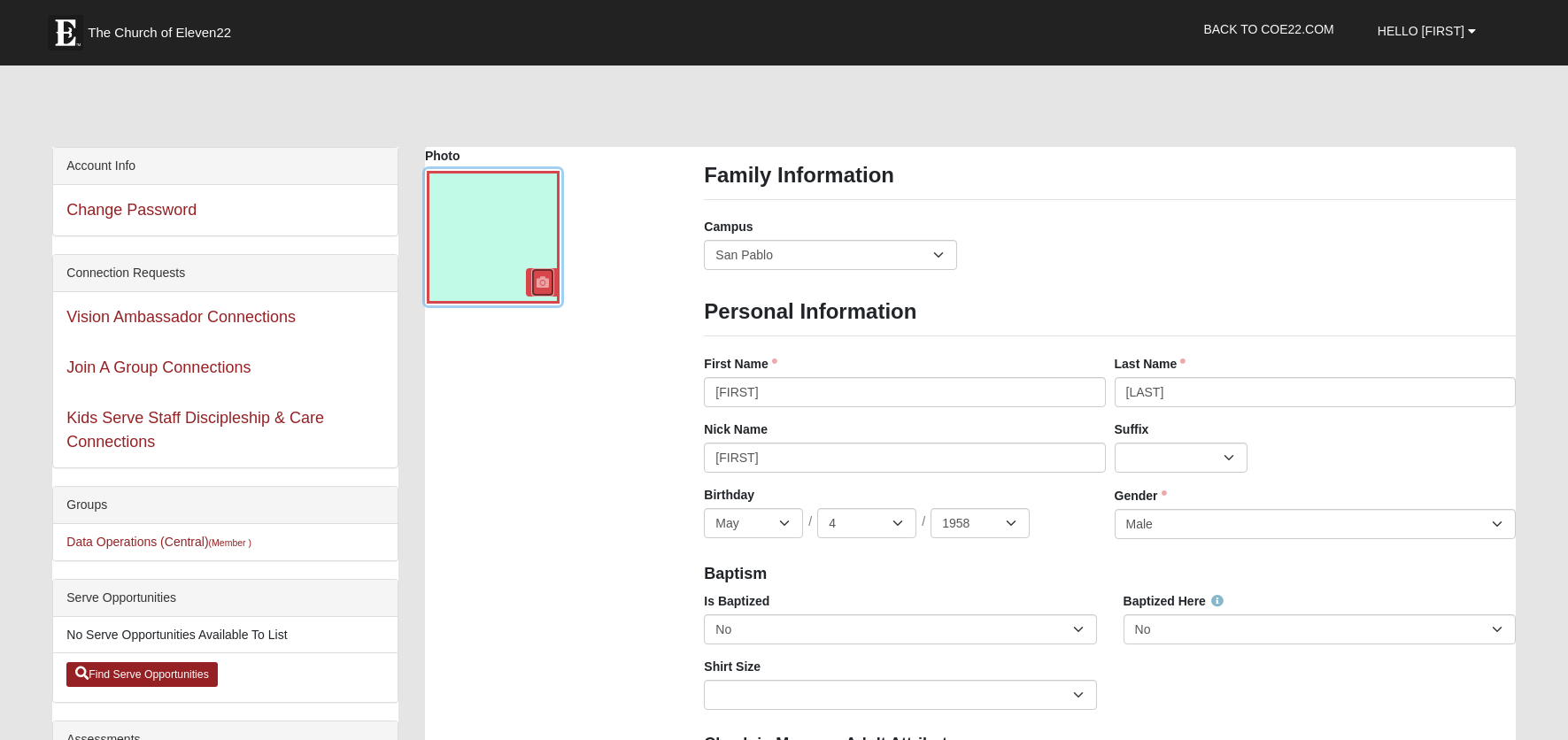 click at bounding box center (543, 282) 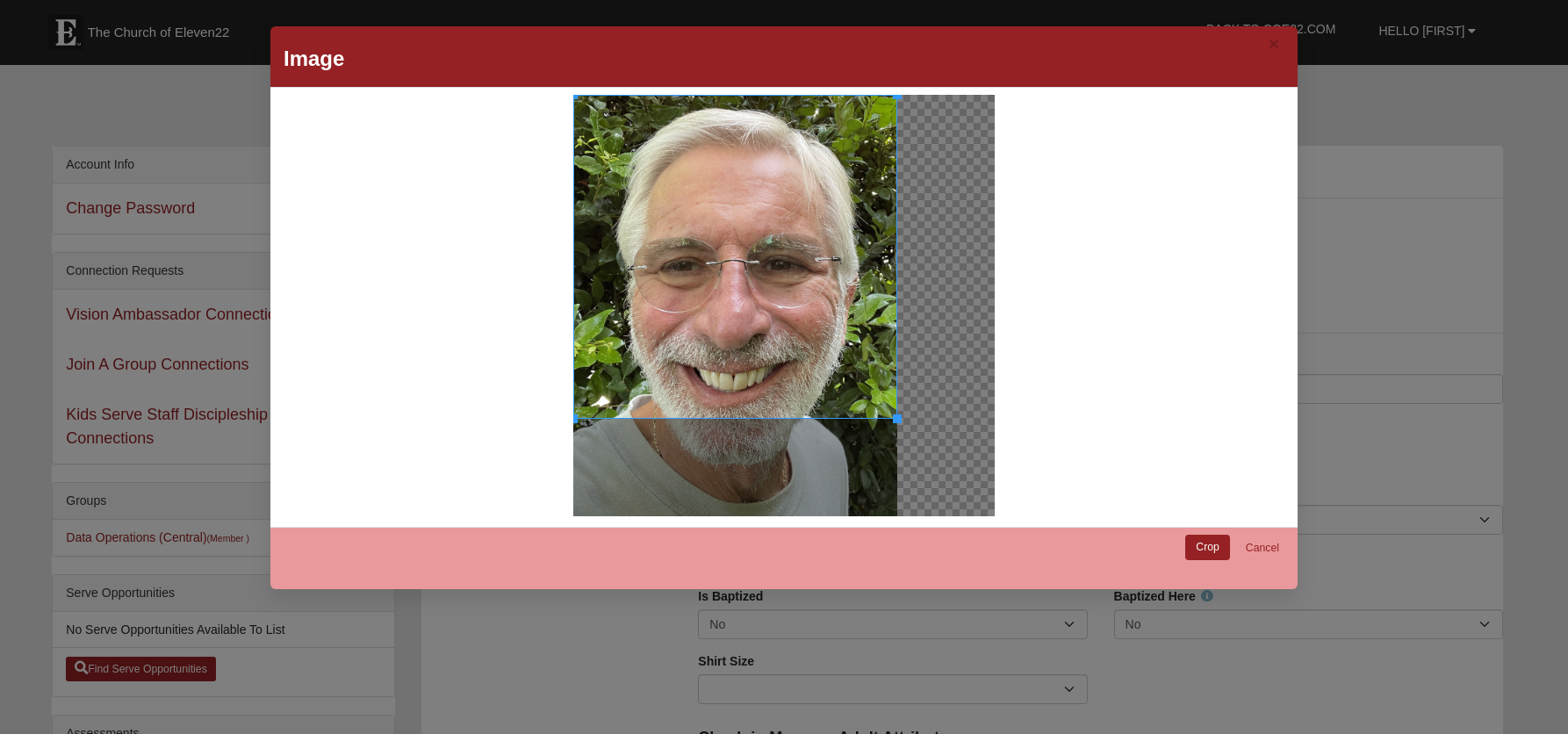 drag, startPoint x: 893, startPoint y: 416, endPoint x: 886, endPoint y: 463, distance: 47.518417 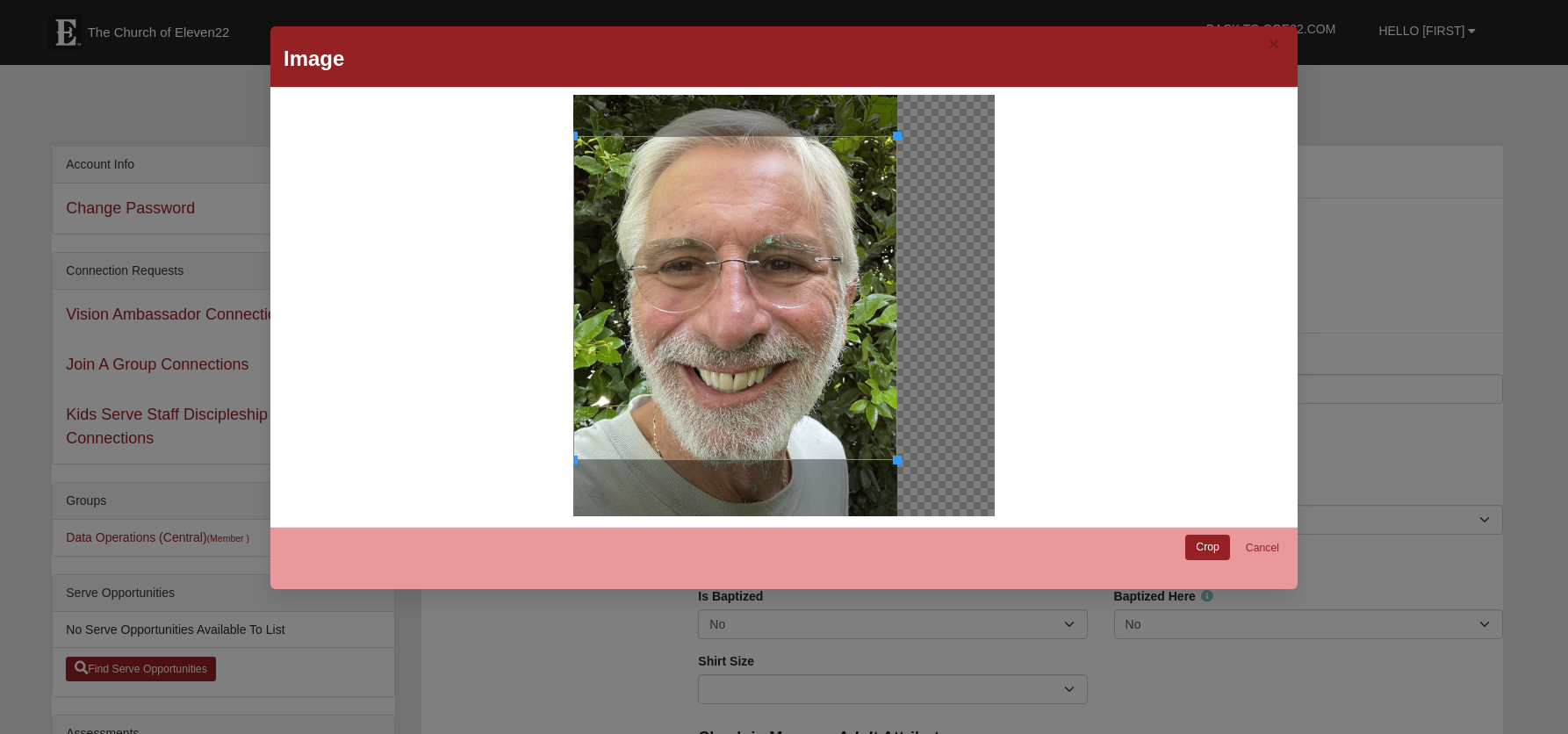 drag, startPoint x: 733, startPoint y: 304, endPoint x: 724, endPoint y: 345, distance: 41.976184 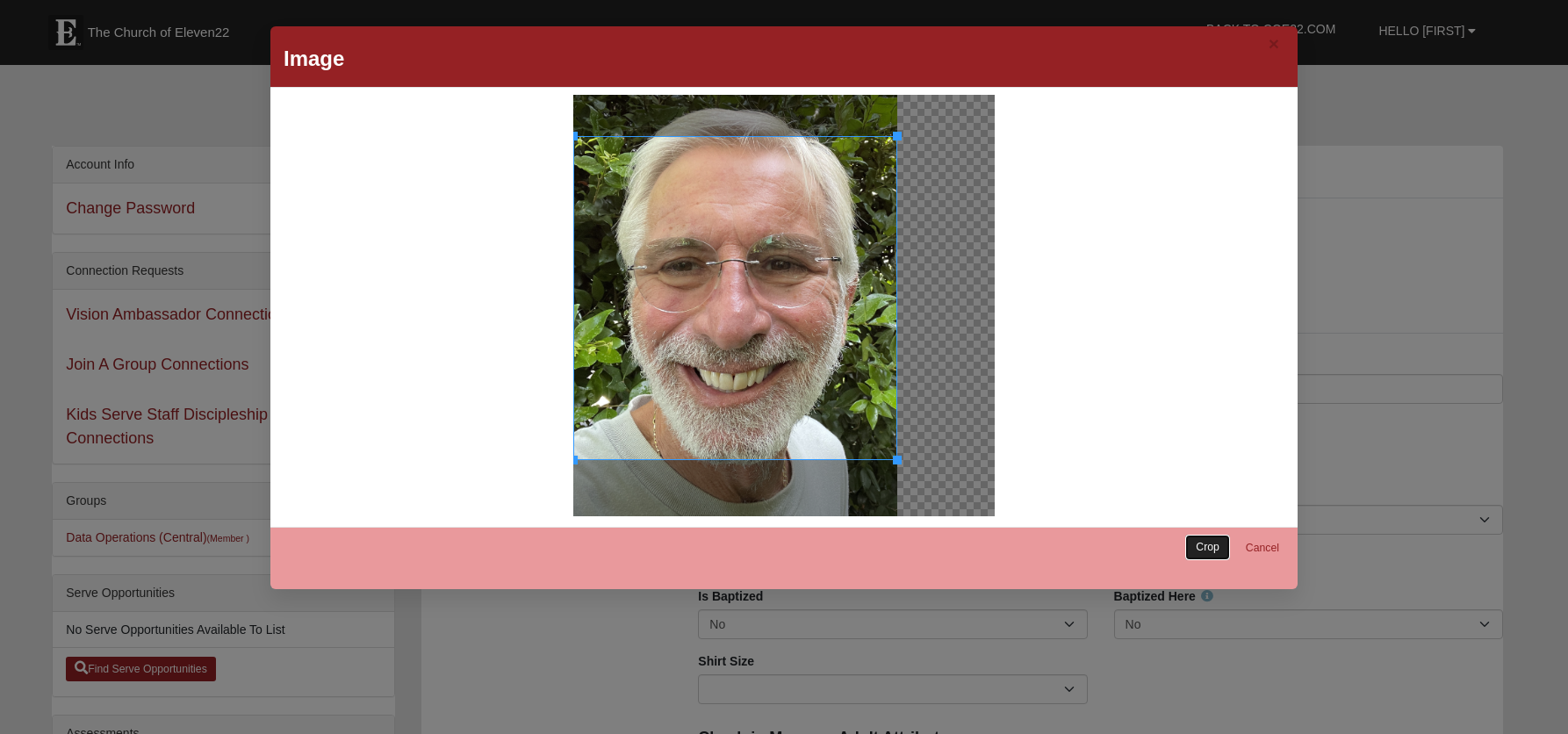click on "Crop" at bounding box center [1207, 547] 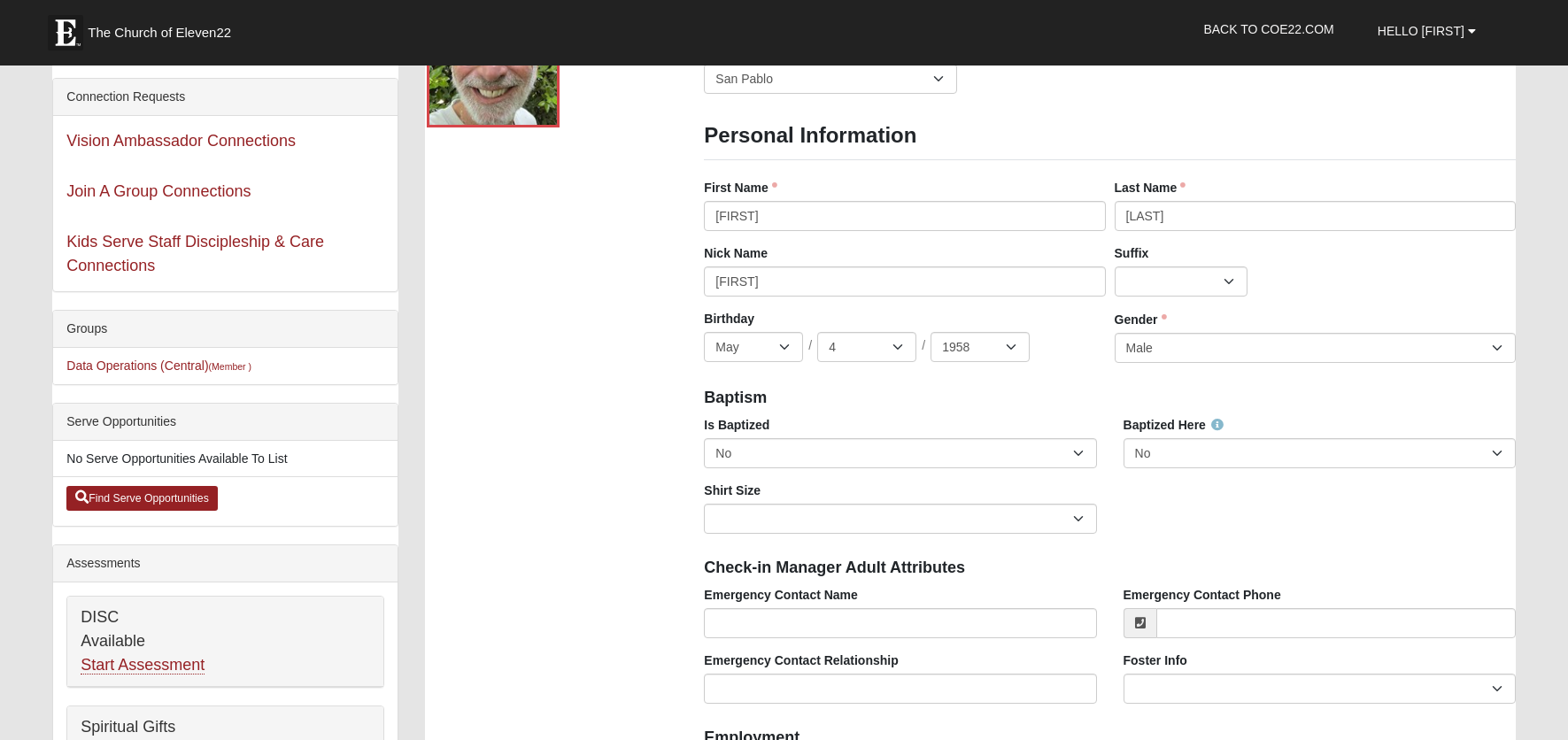 scroll, scrollTop: 177, scrollLeft: 0, axis: vertical 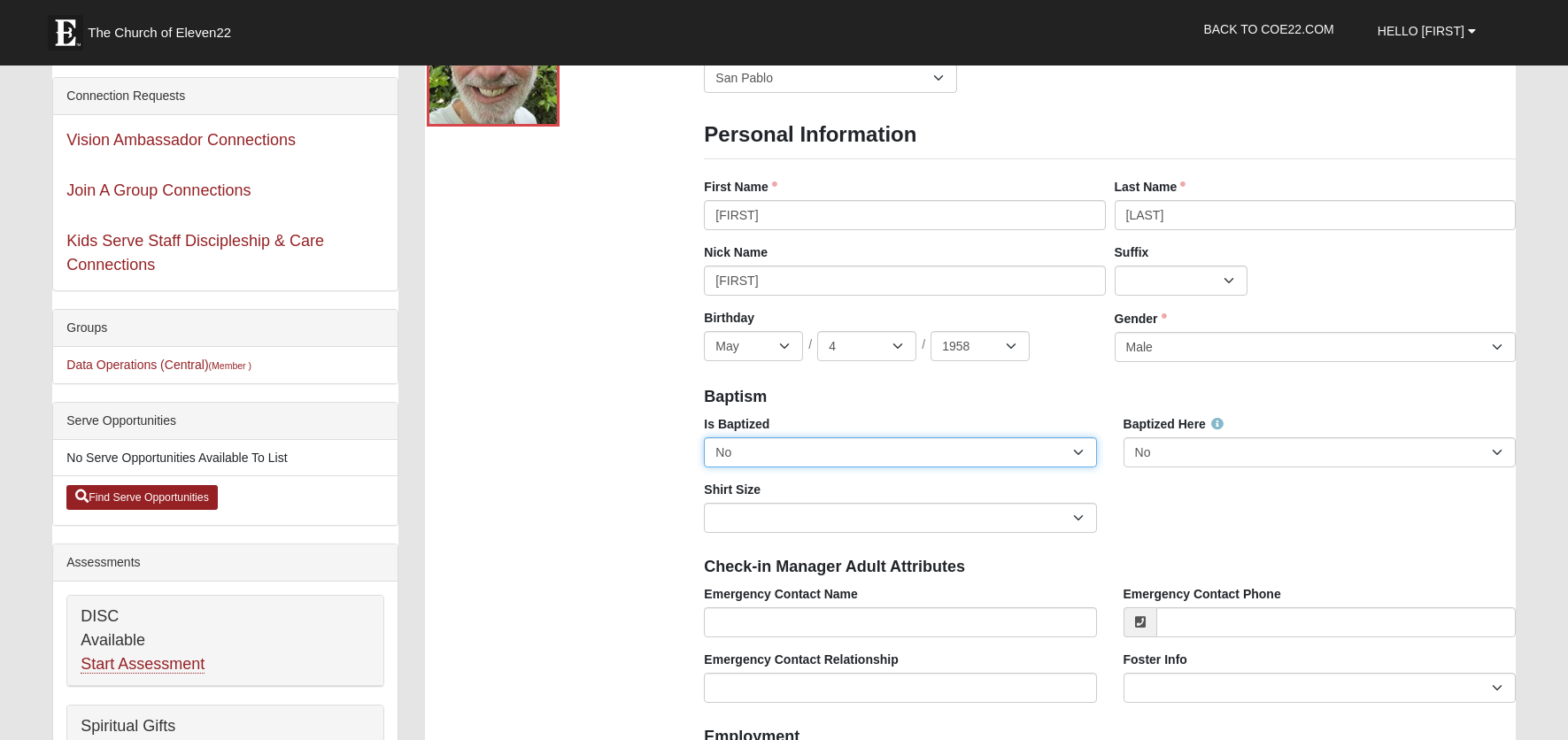 click on "No
Yes" at bounding box center (900, 452) 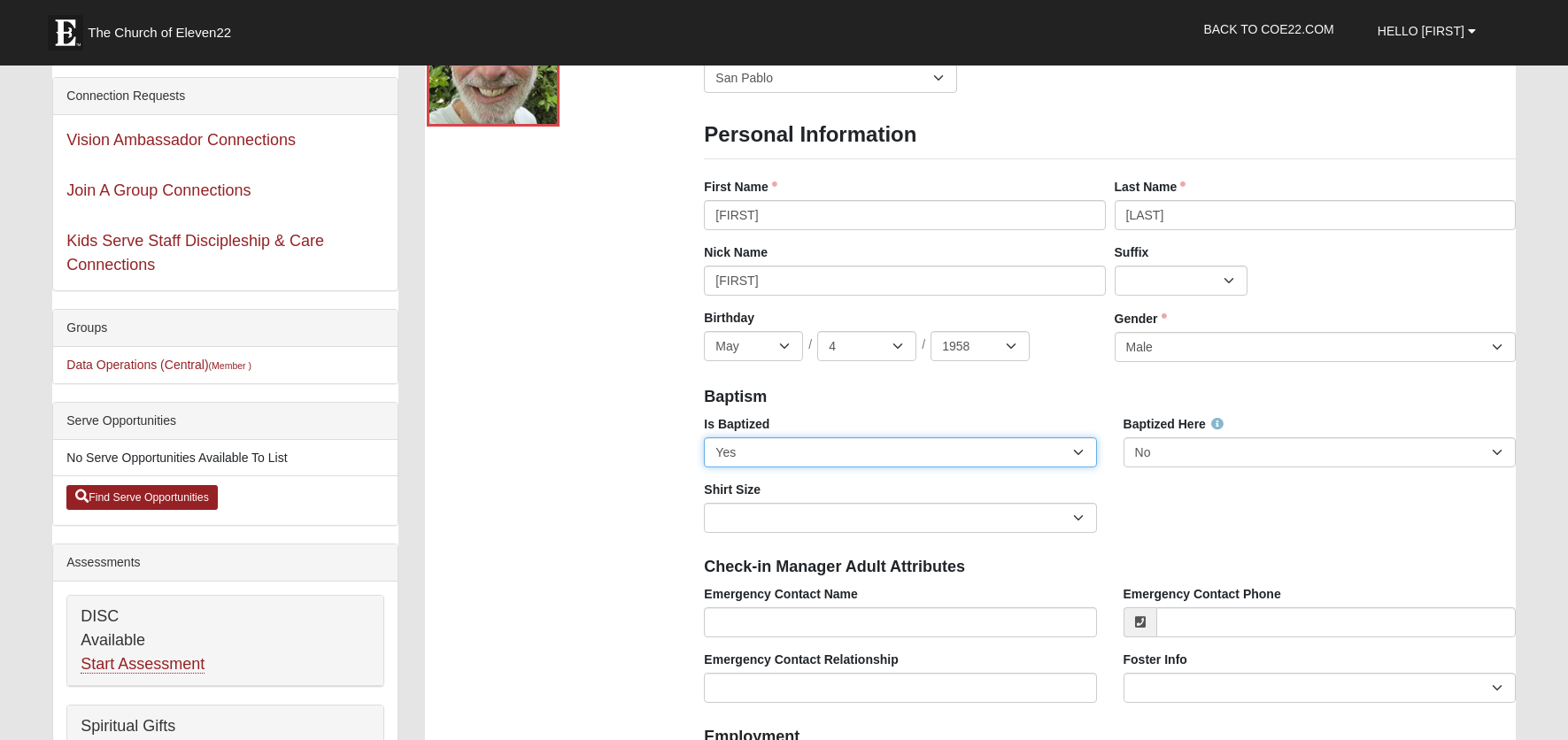 click on "No
Yes" at bounding box center (900, 452) 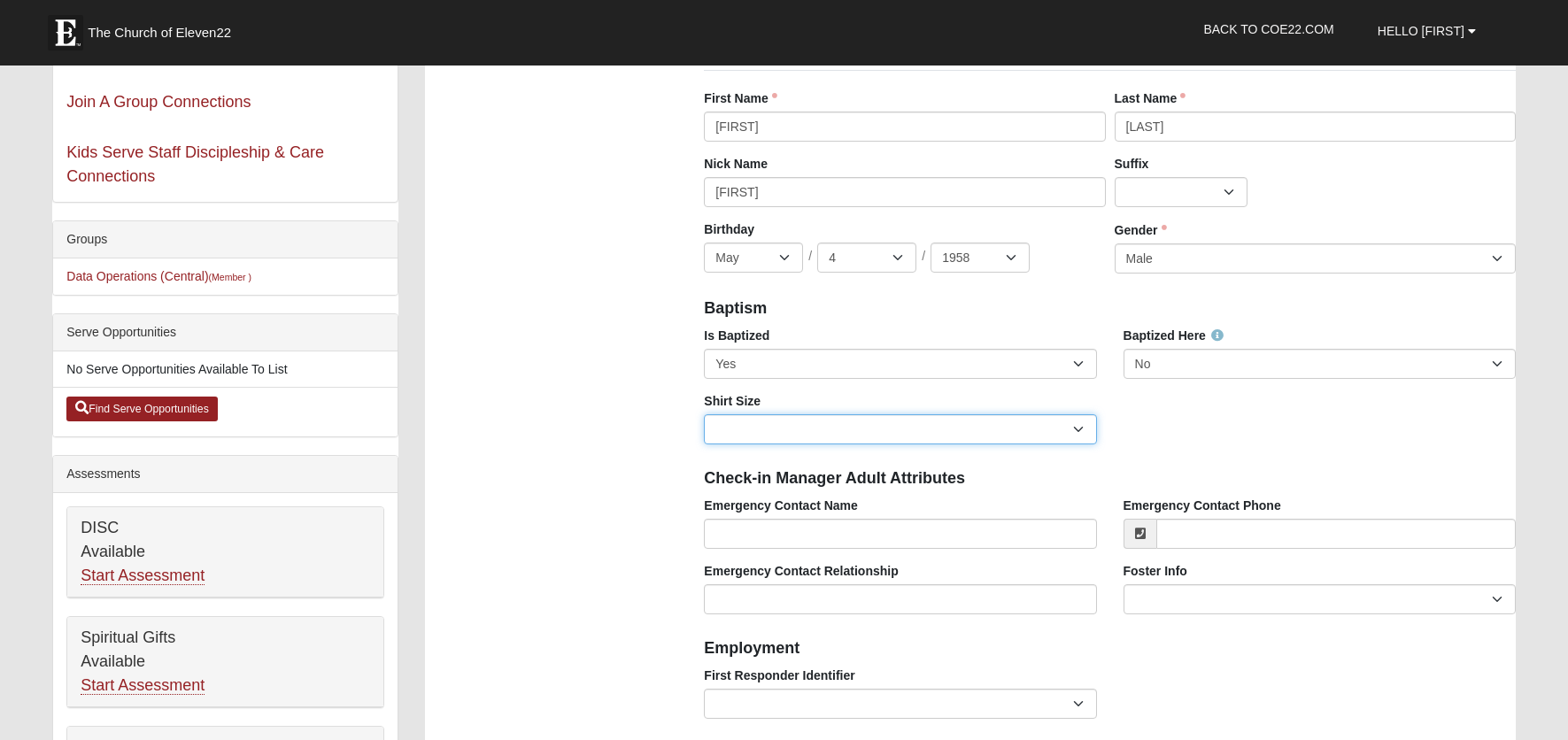 click on "Adult Small
Adult Medium
Adult Large
Adult XL
Adult XXL
Adult 3XL
Adult 4XL
Youth Small
Youth Medium
Youth Large" at bounding box center [900, 429] 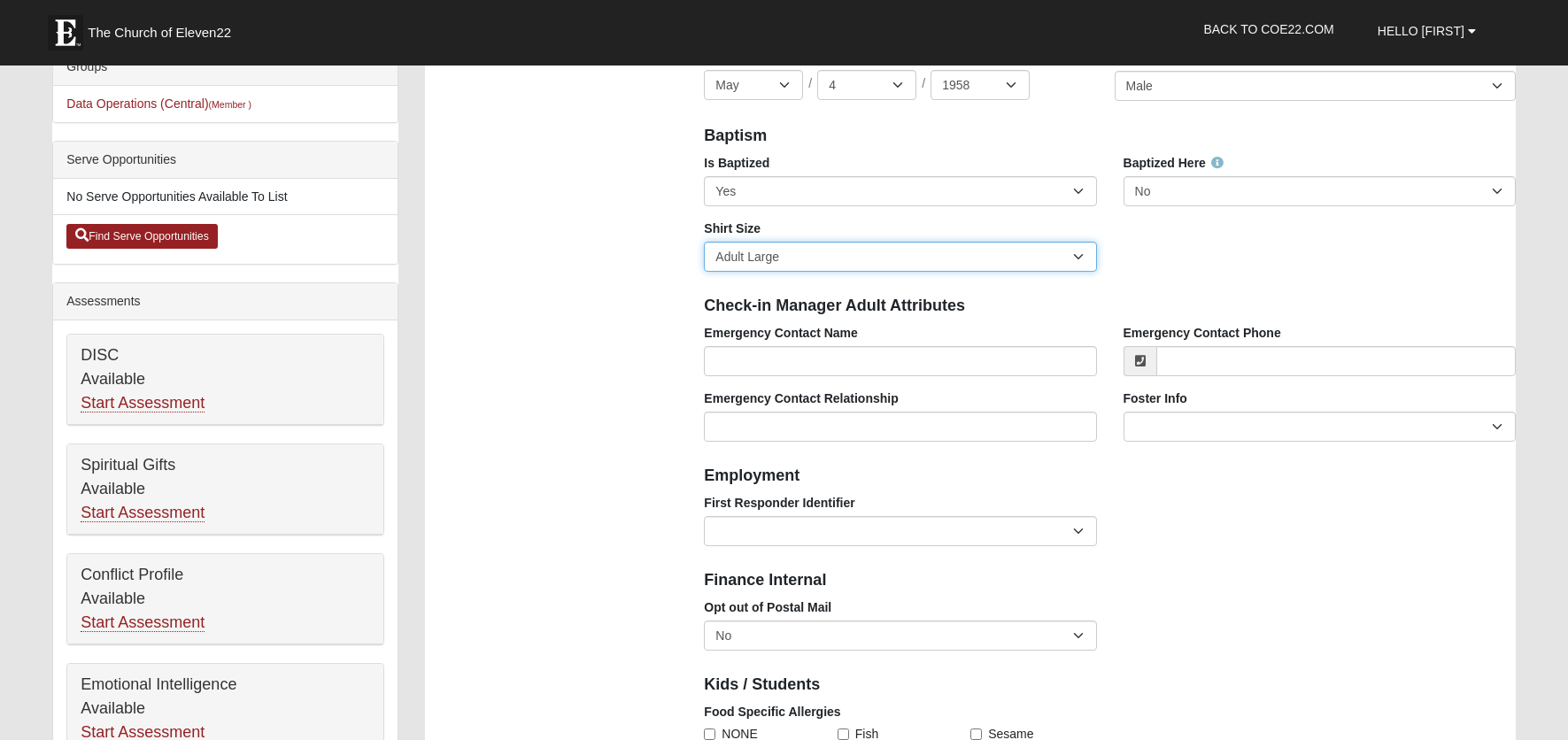 scroll, scrollTop: 443, scrollLeft: 0, axis: vertical 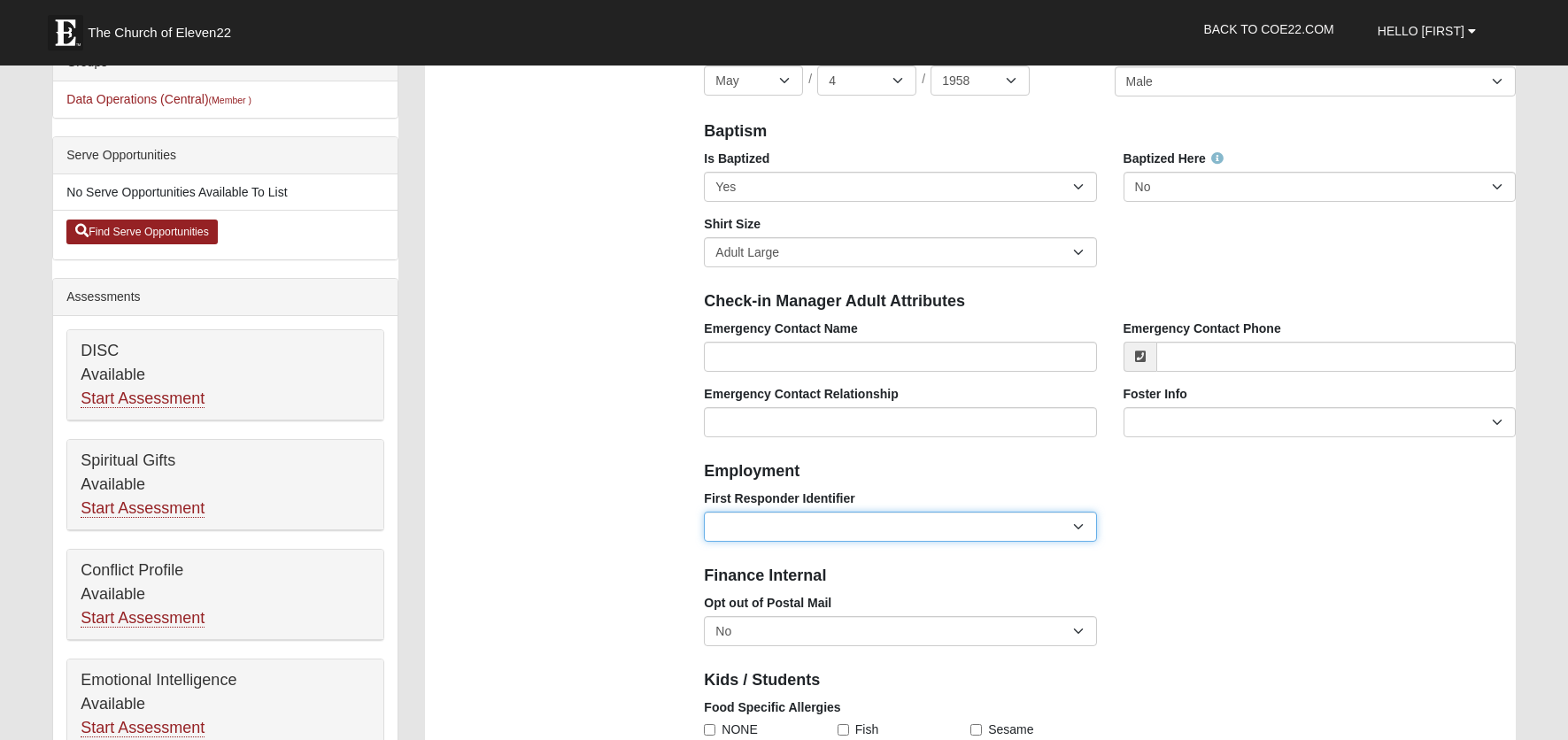 click on "EMT  |  Paramedic  |  Medical
Firefighter  |  Fire Department
Police Officer  |  Sheriff  |  Sheriff's Deputy  |  State Trooper  |  Correctional Officer
Military" at bounding box center [900, 527] 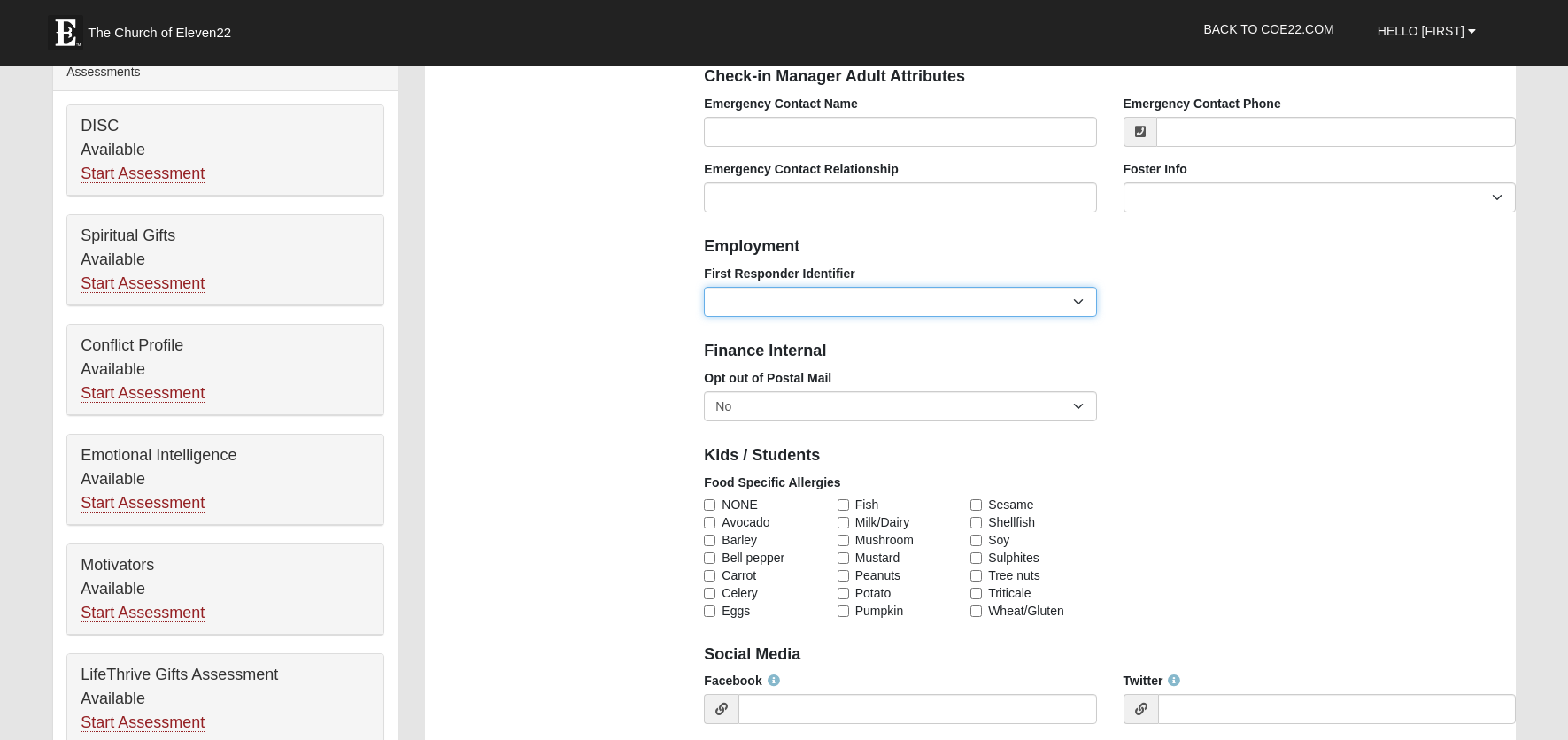 scroll, scrollTop: 708, scrollLeft: 0, axis: vertical 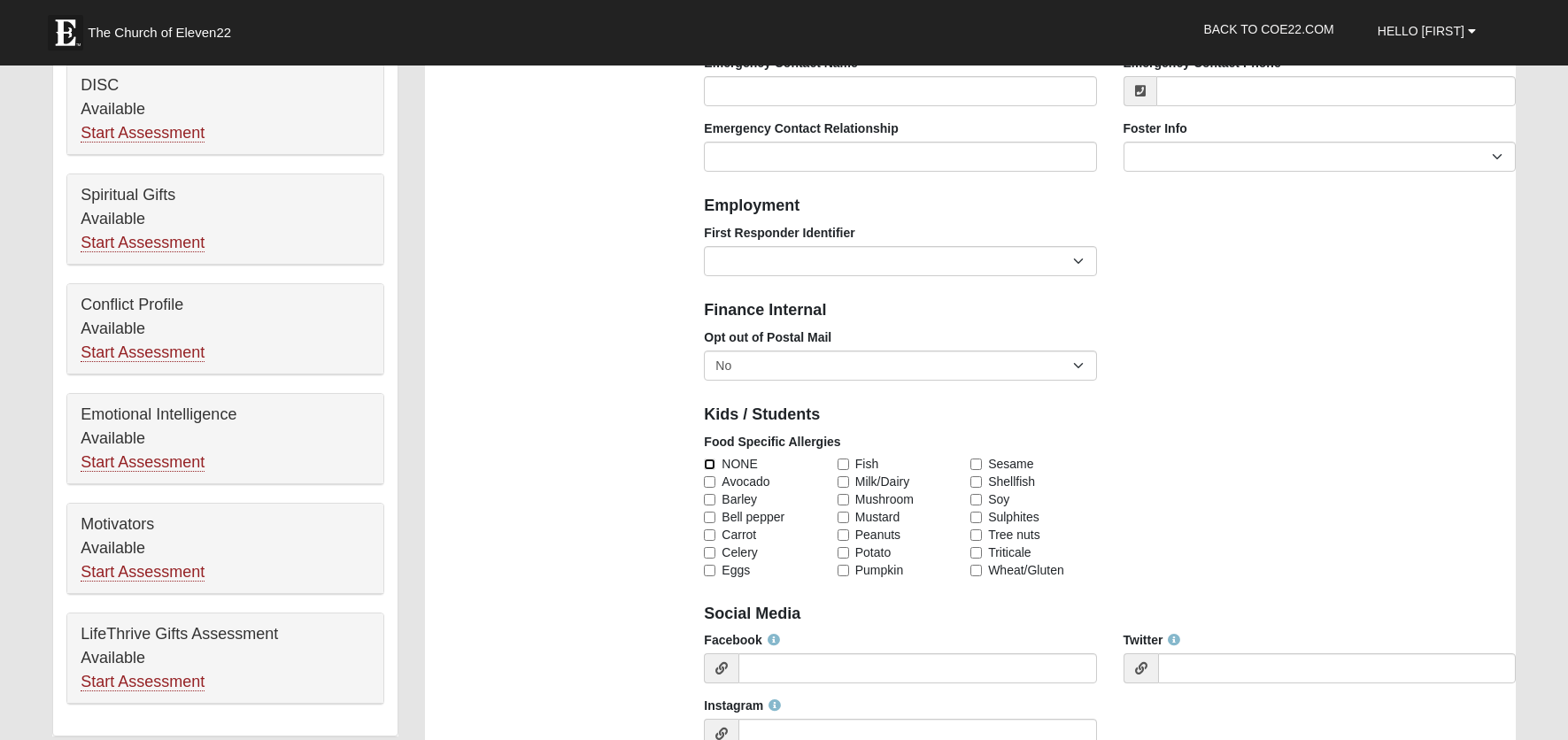 click on "NONE" at bounding box center [709, 464] 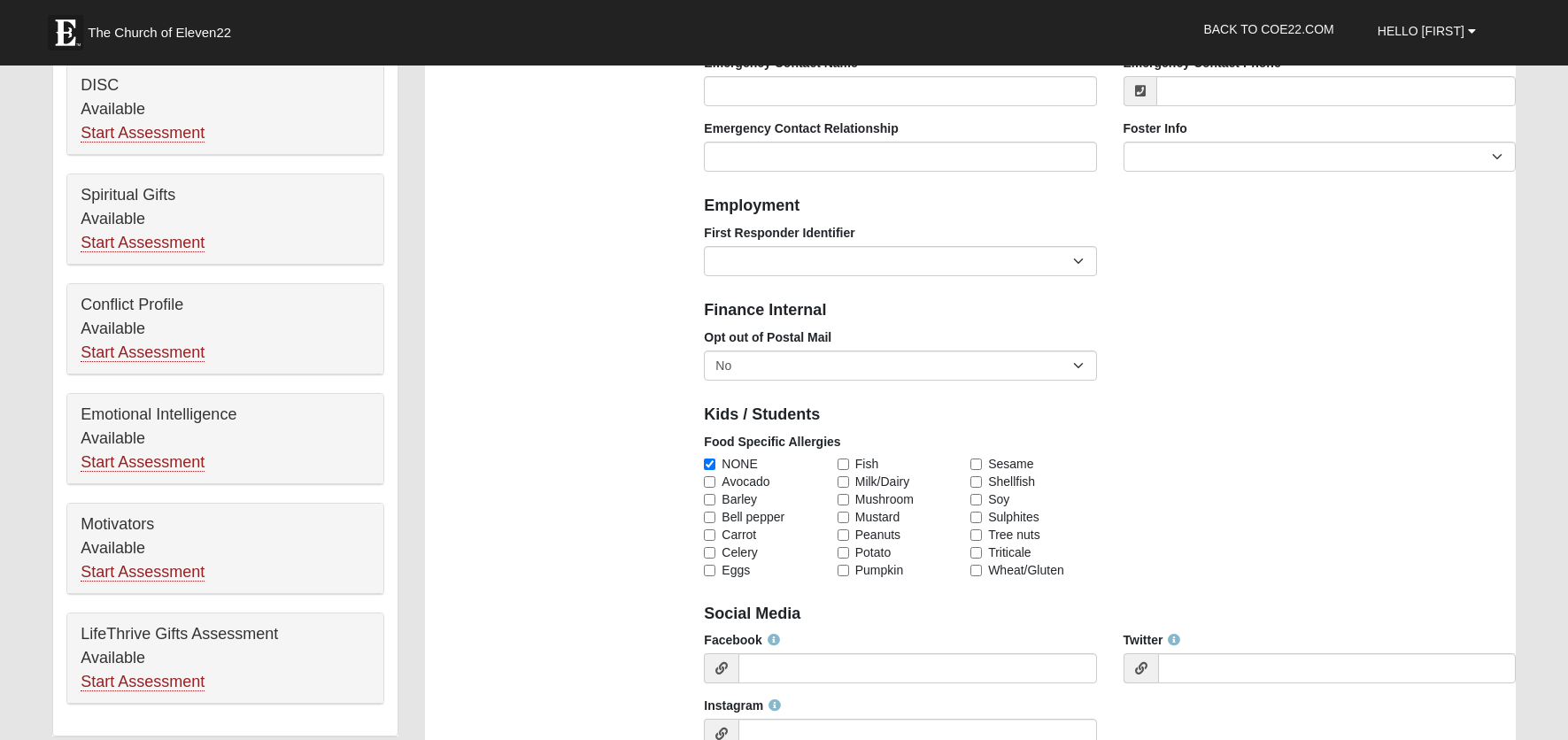 drag, startPoint x: 800, startPoint y: 650, endPoint x: 801, endPoint y: 659, distance: 9.055385 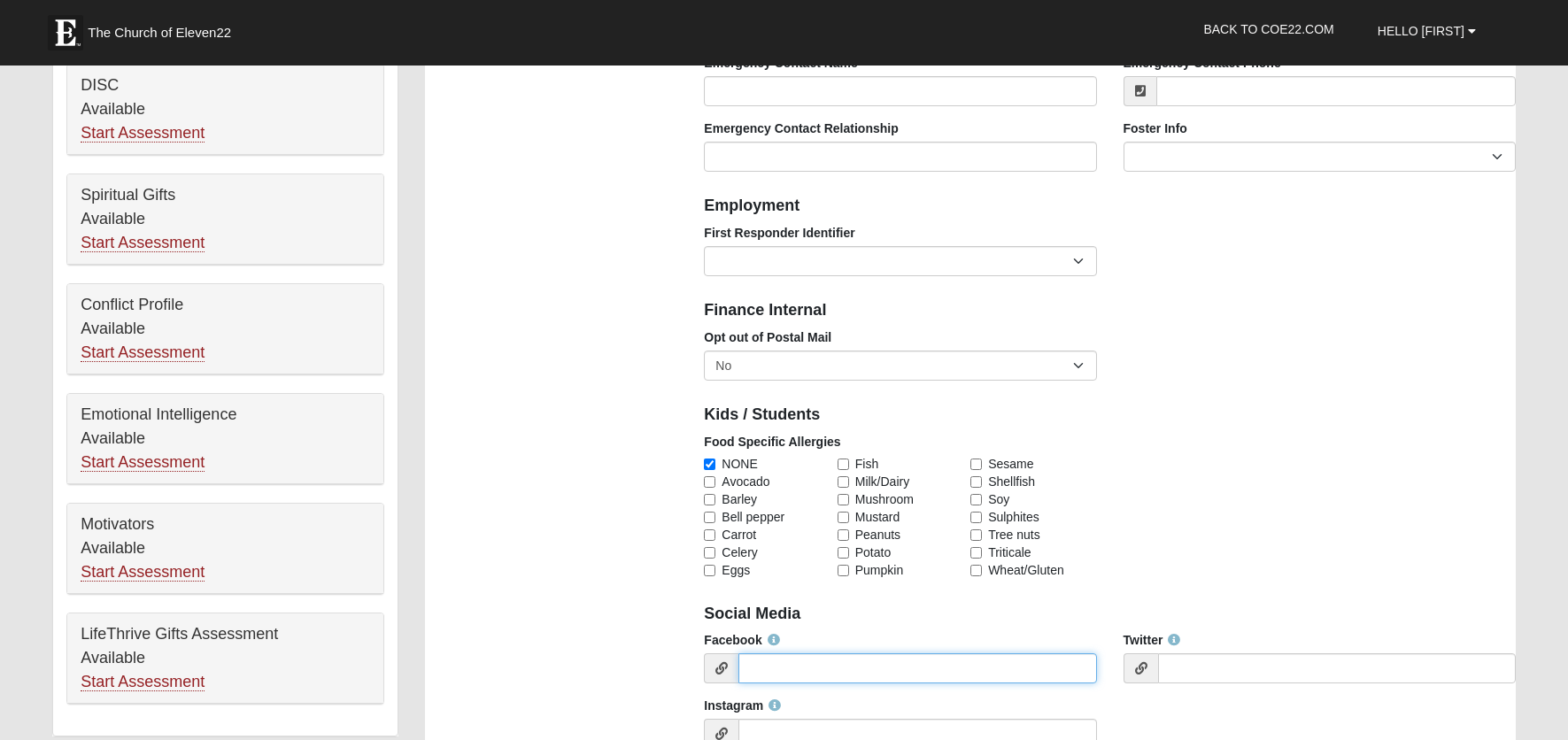 click on "Facebook" at bounding box center [917, 668] 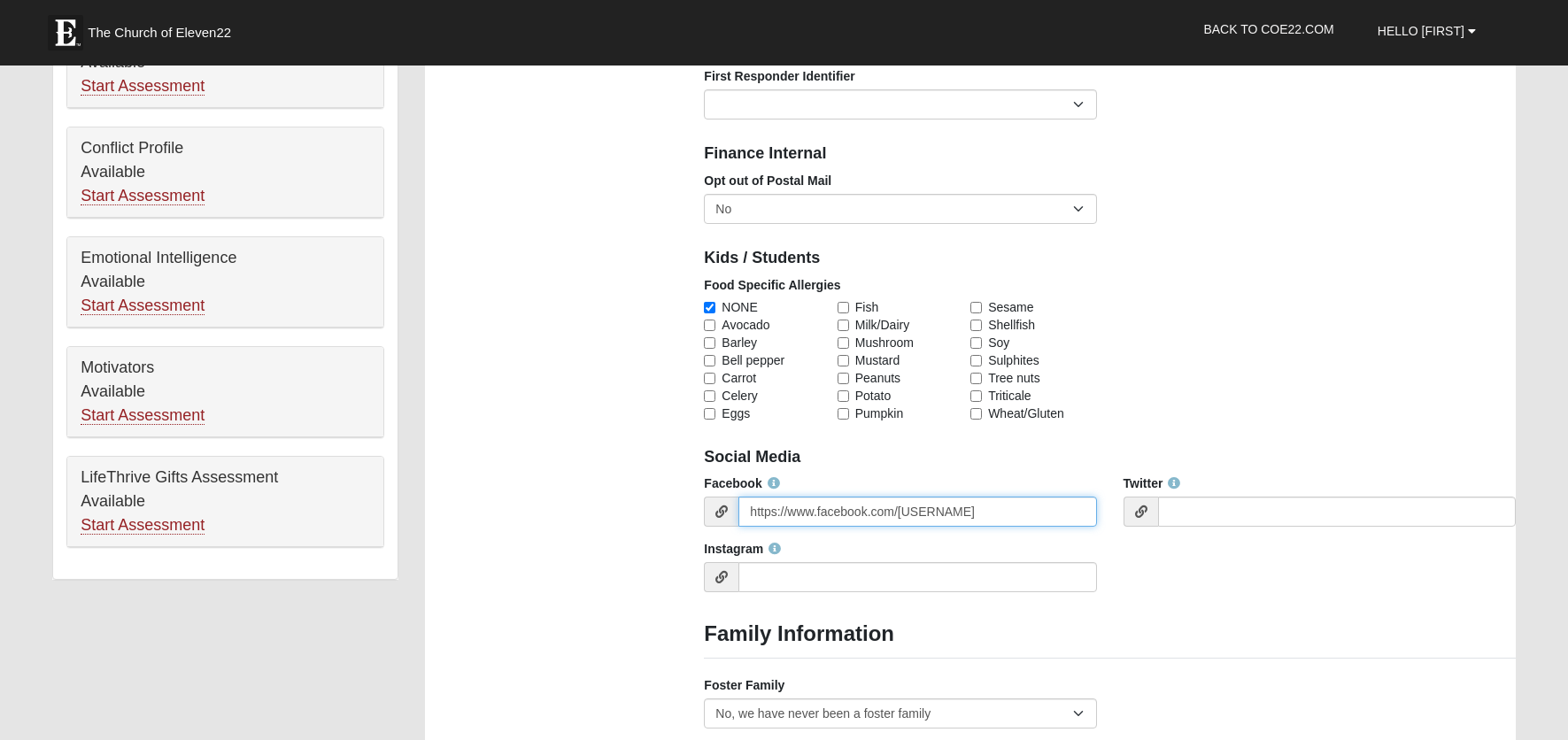 scroll, scrollTop: 885, scrollLeft: 0, axis: vertical 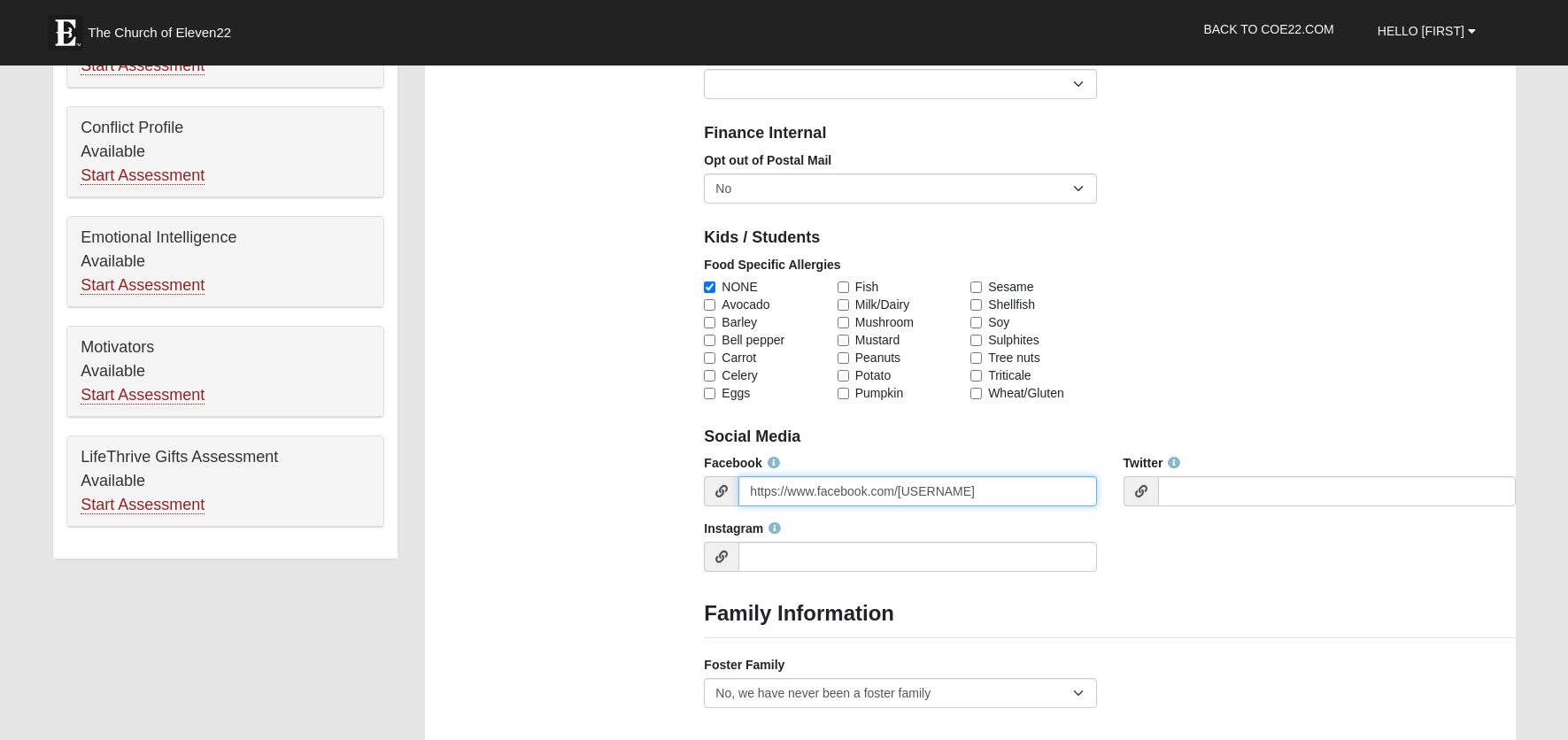 type on "https://www.facebook.com/eric.heckl" 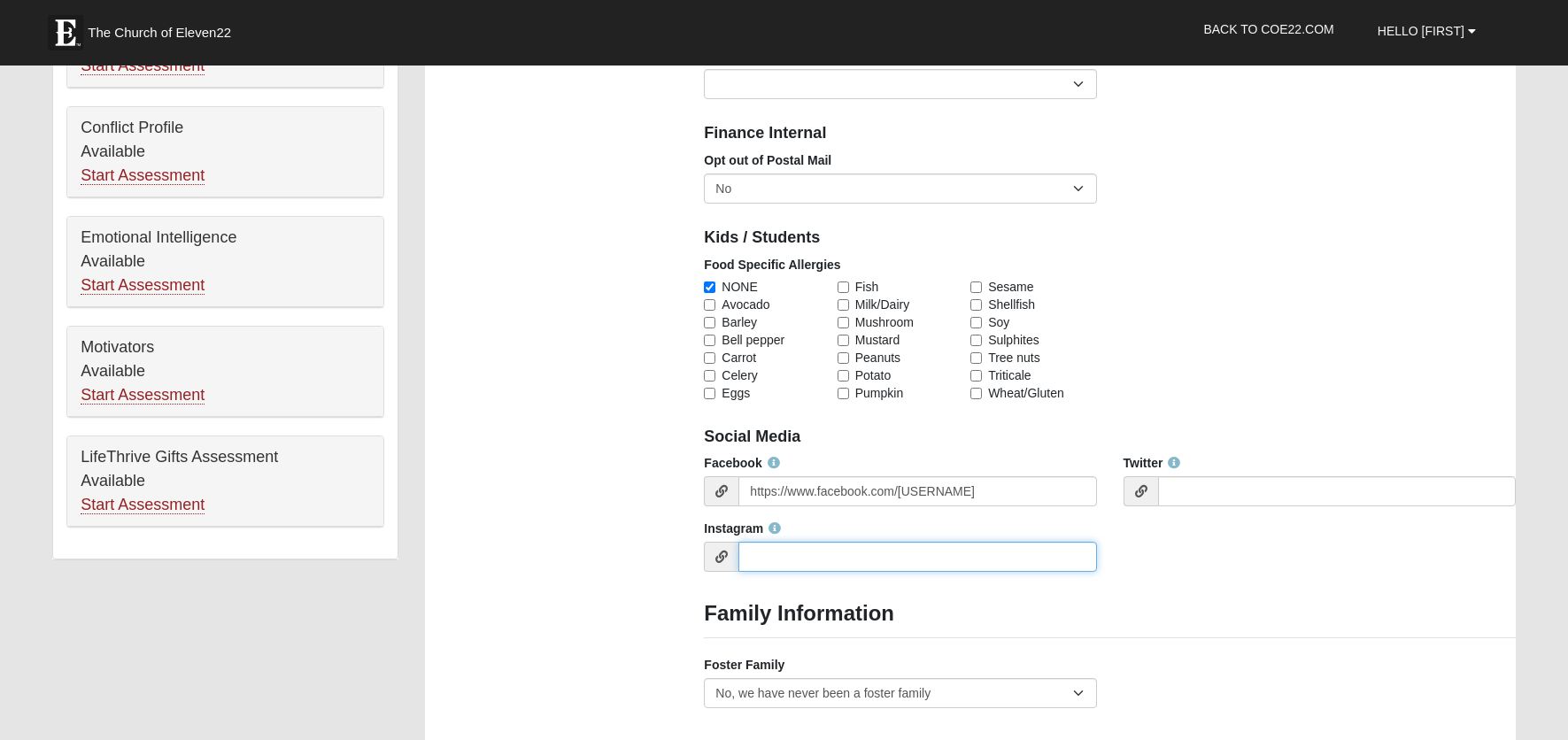 click on "Instagram" at bounding box center (917, 557) 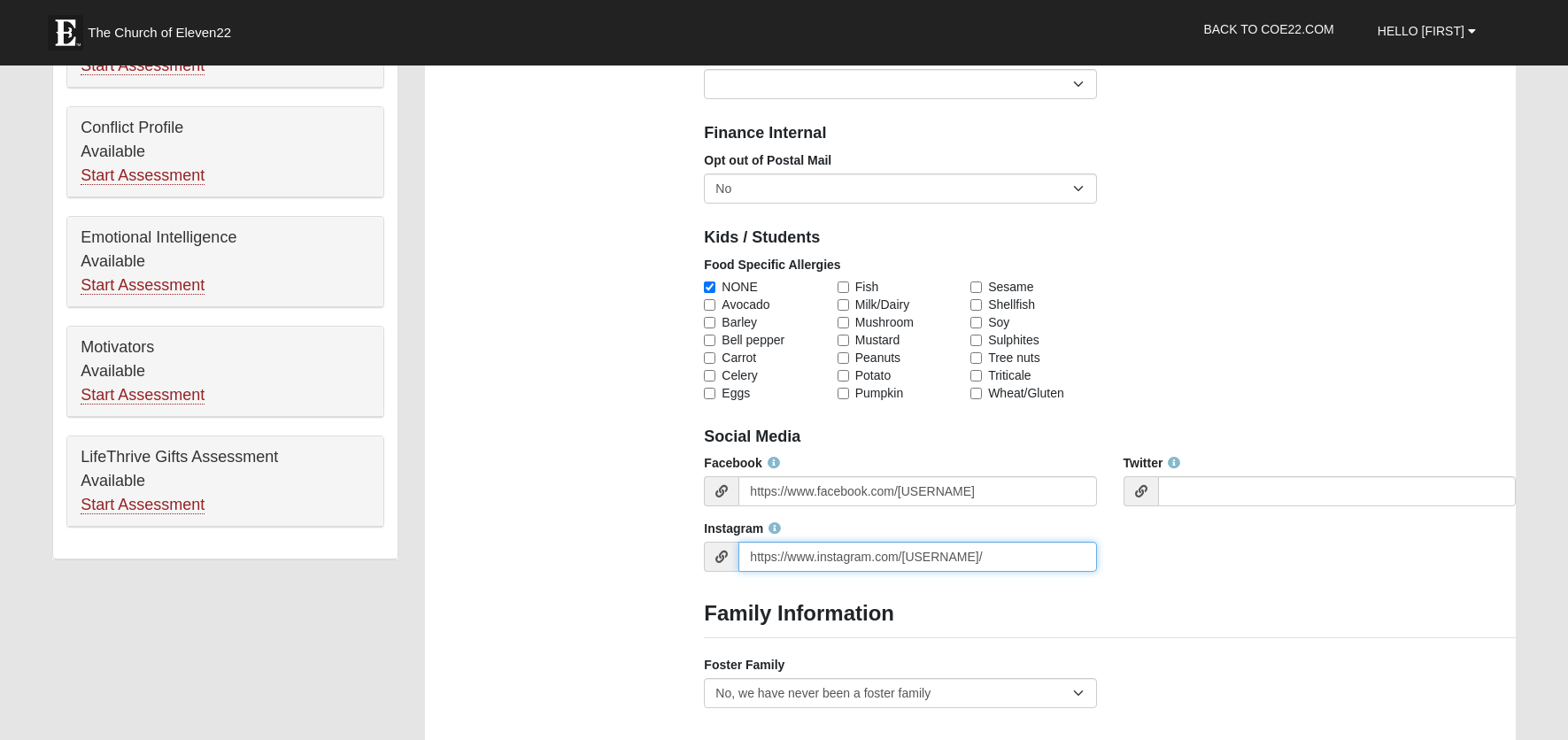 type on "https://www.instagram.com/ericheckl/" 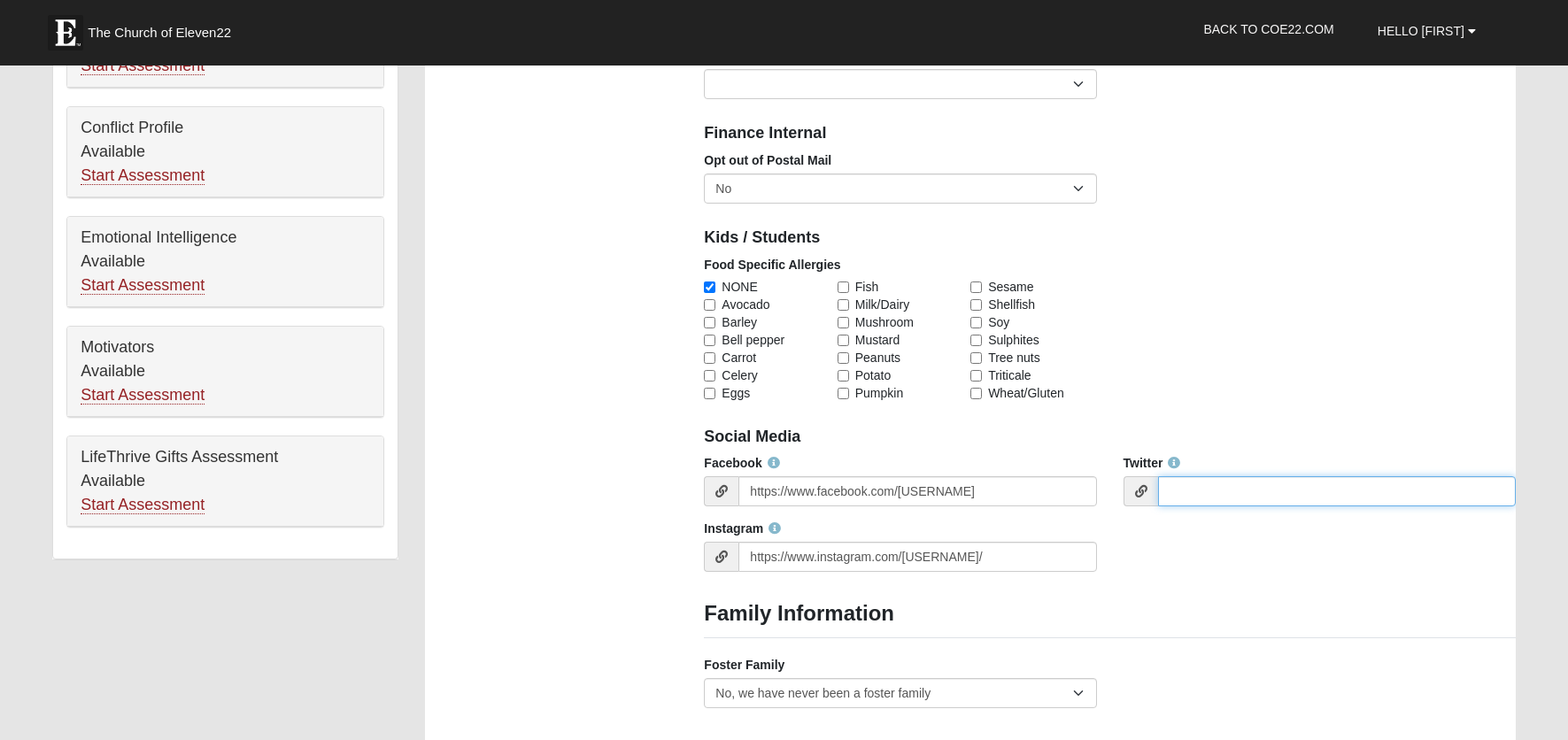 click on "Twitter" at bounding box center [1337, 491] 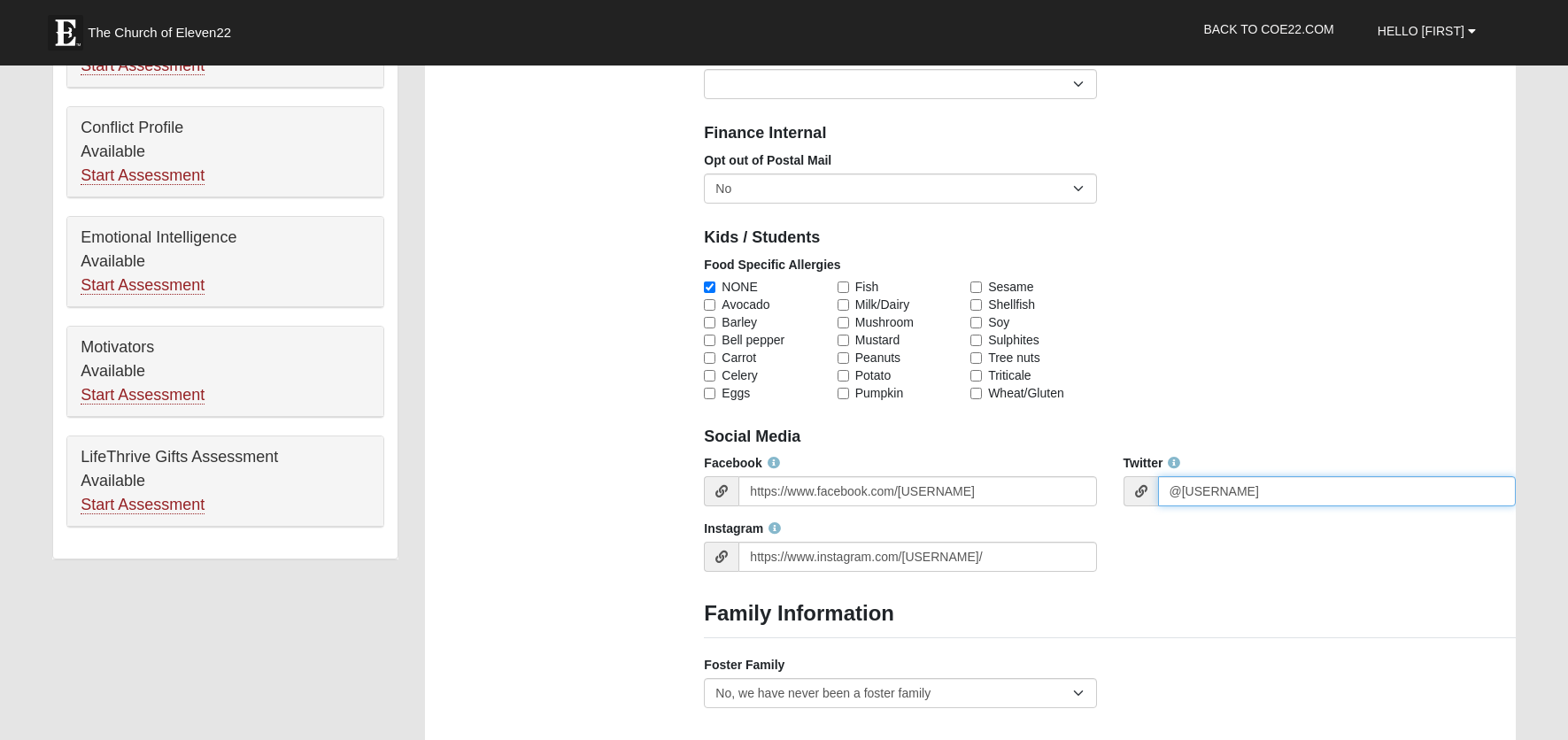 type on "@[EMAIL_USER]" 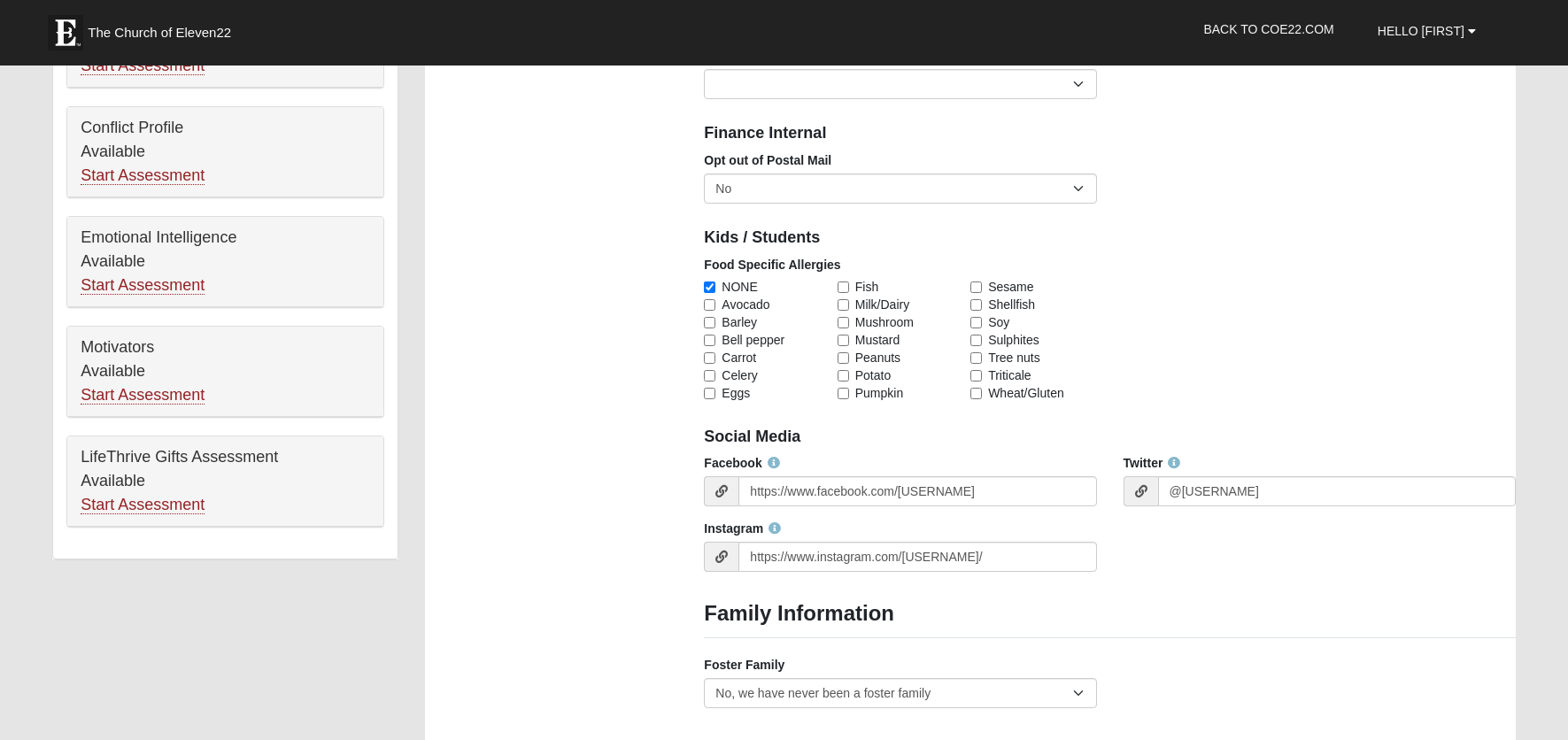 click on "Facebook
https://www.facebook.com/eric.heckl
Twitter
@ericheckl
Instagram
https://www.instagram.com/ericheckl/" at bounding box center (1109, 520) 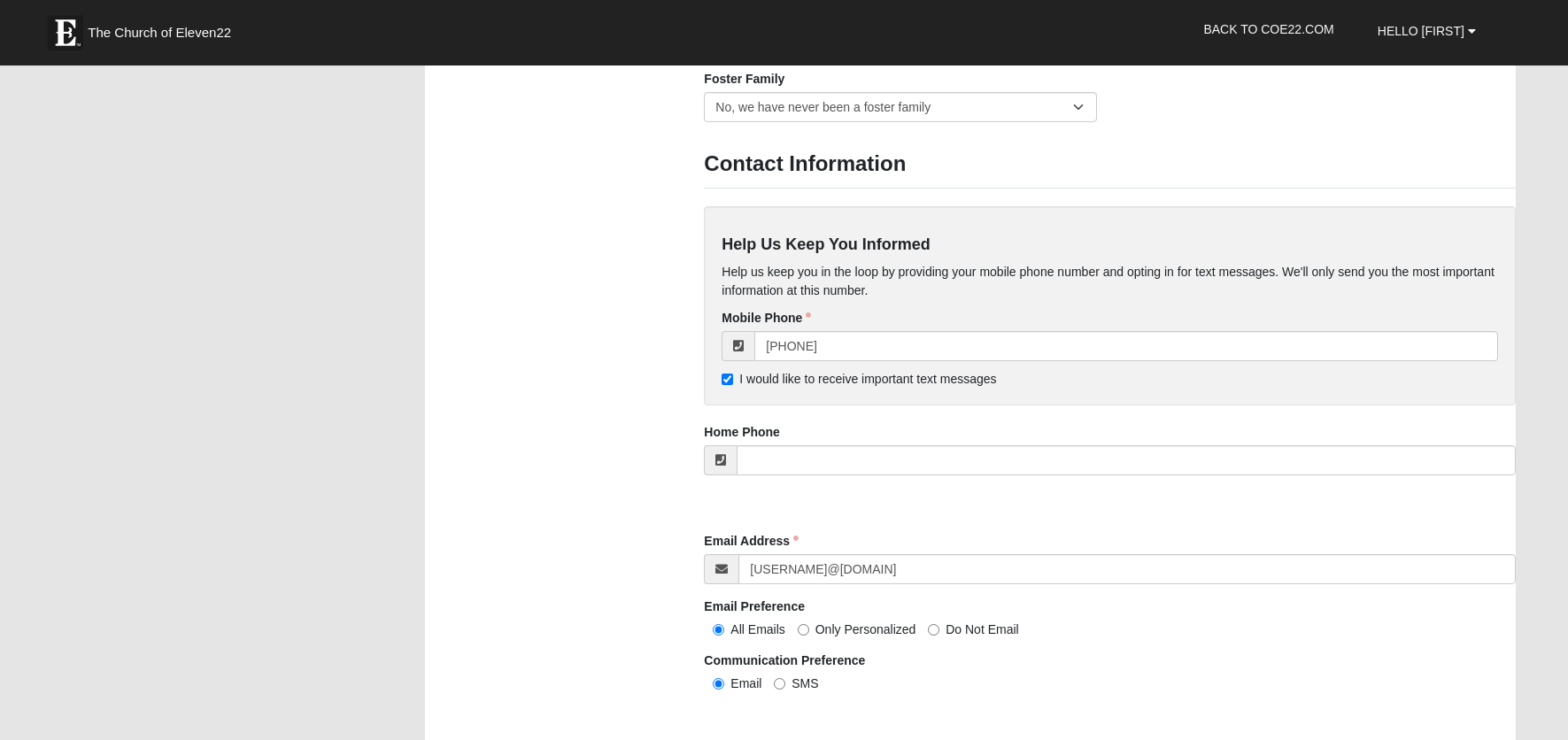 scroll, scrollTop: 1505, scrollLeft: 0, axis: vertical 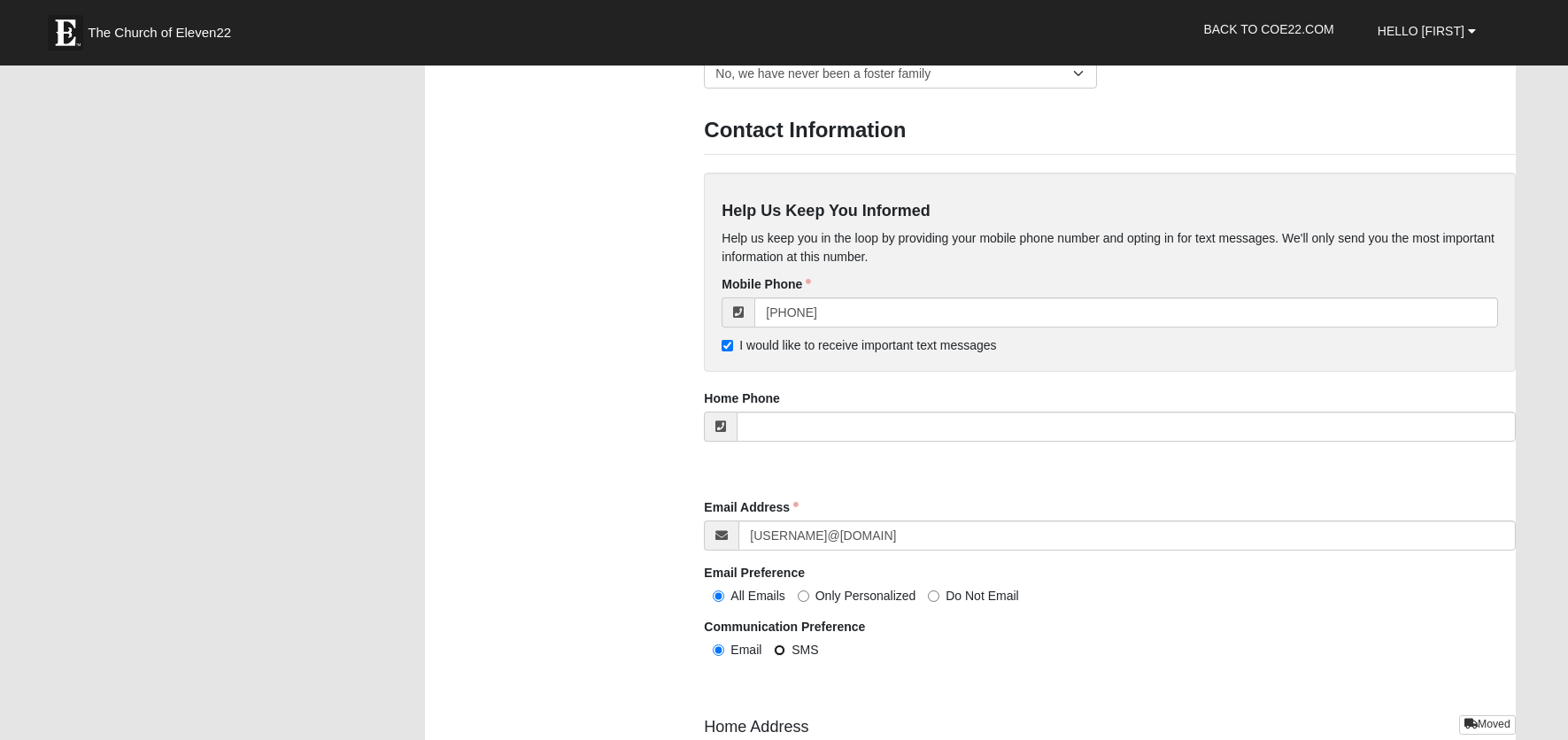 click on "SMS" at bounding box center (779, 650) 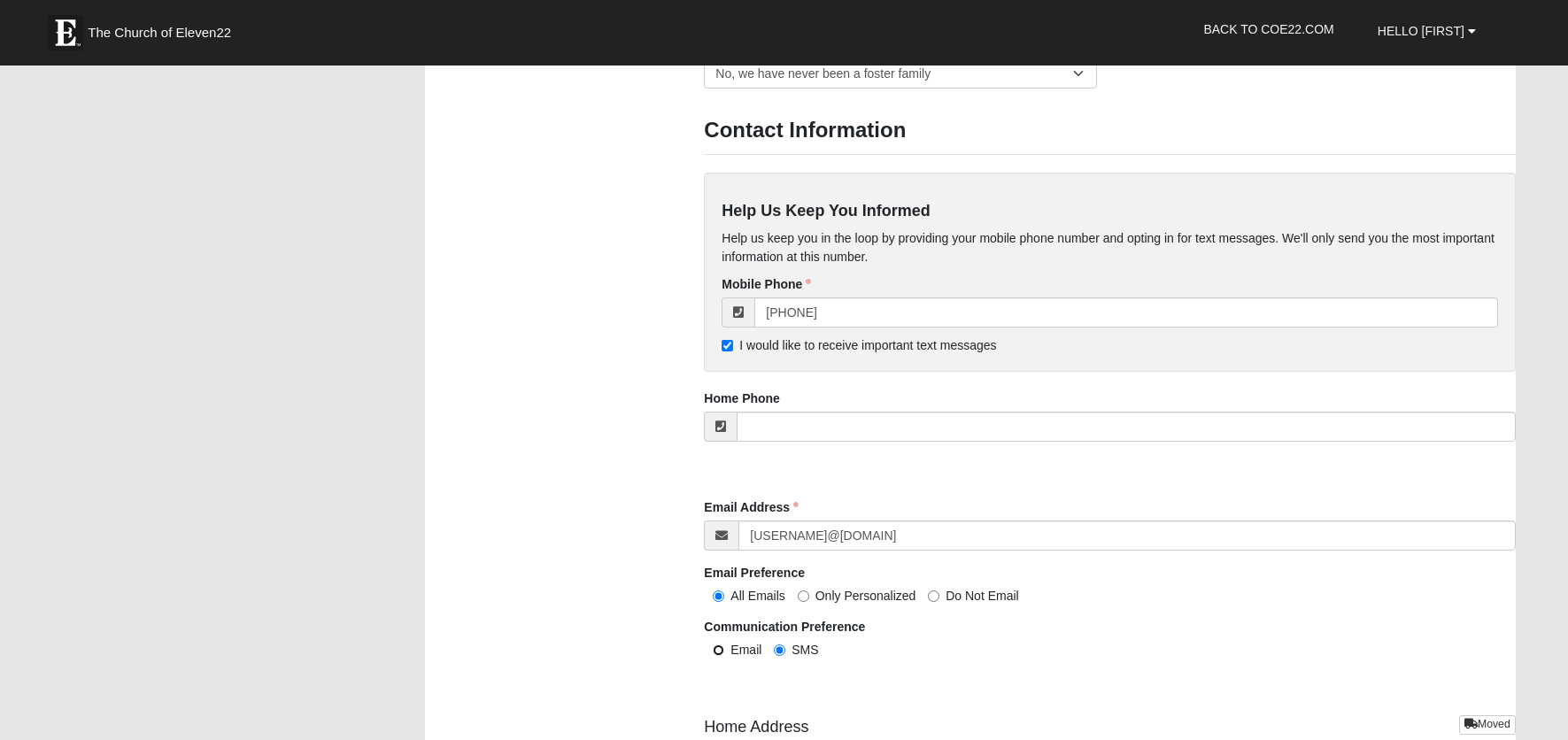 click on "Email" at bounding box center (718, 650) 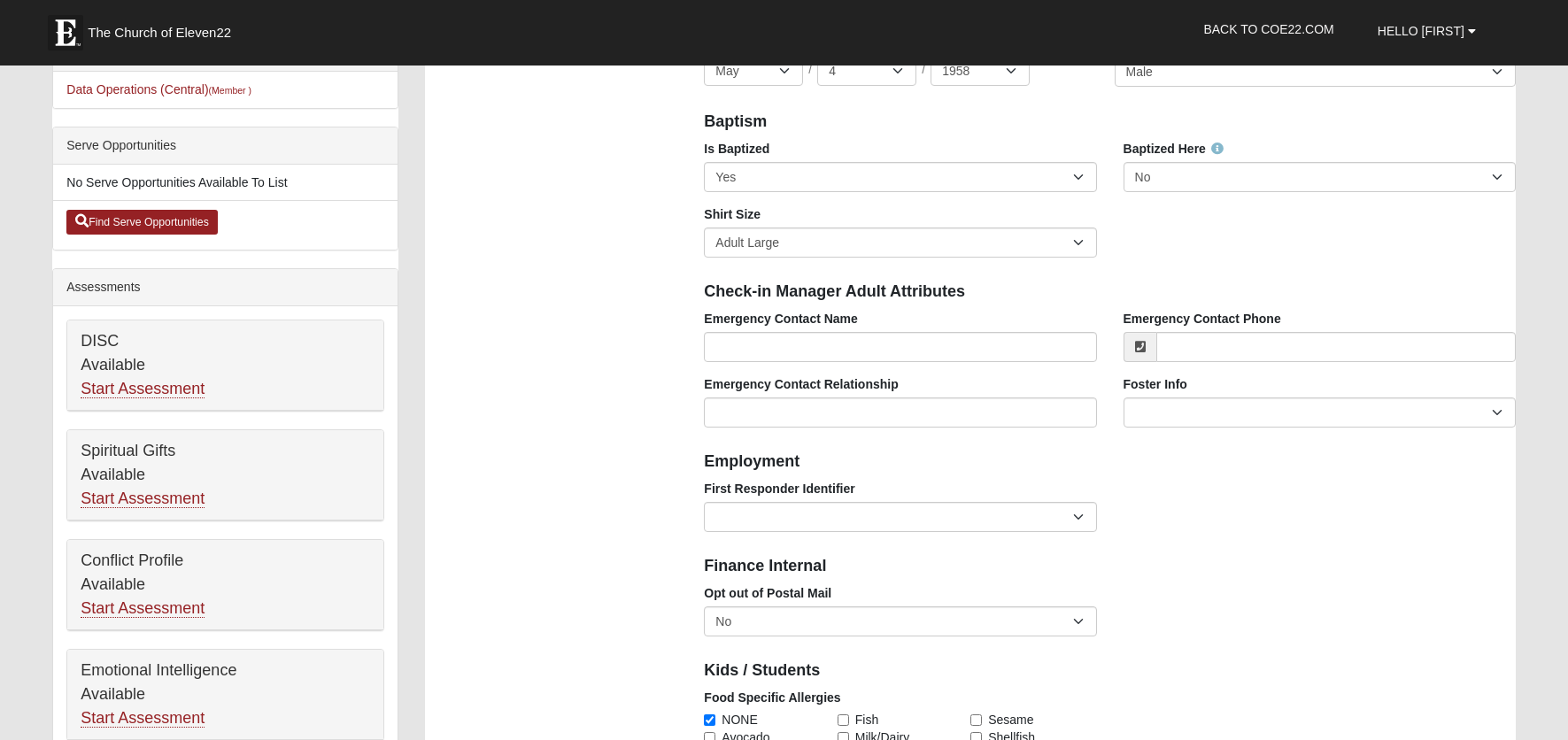 scroll, scrollTop: 443, scrollLeft: 0, axis: vertical 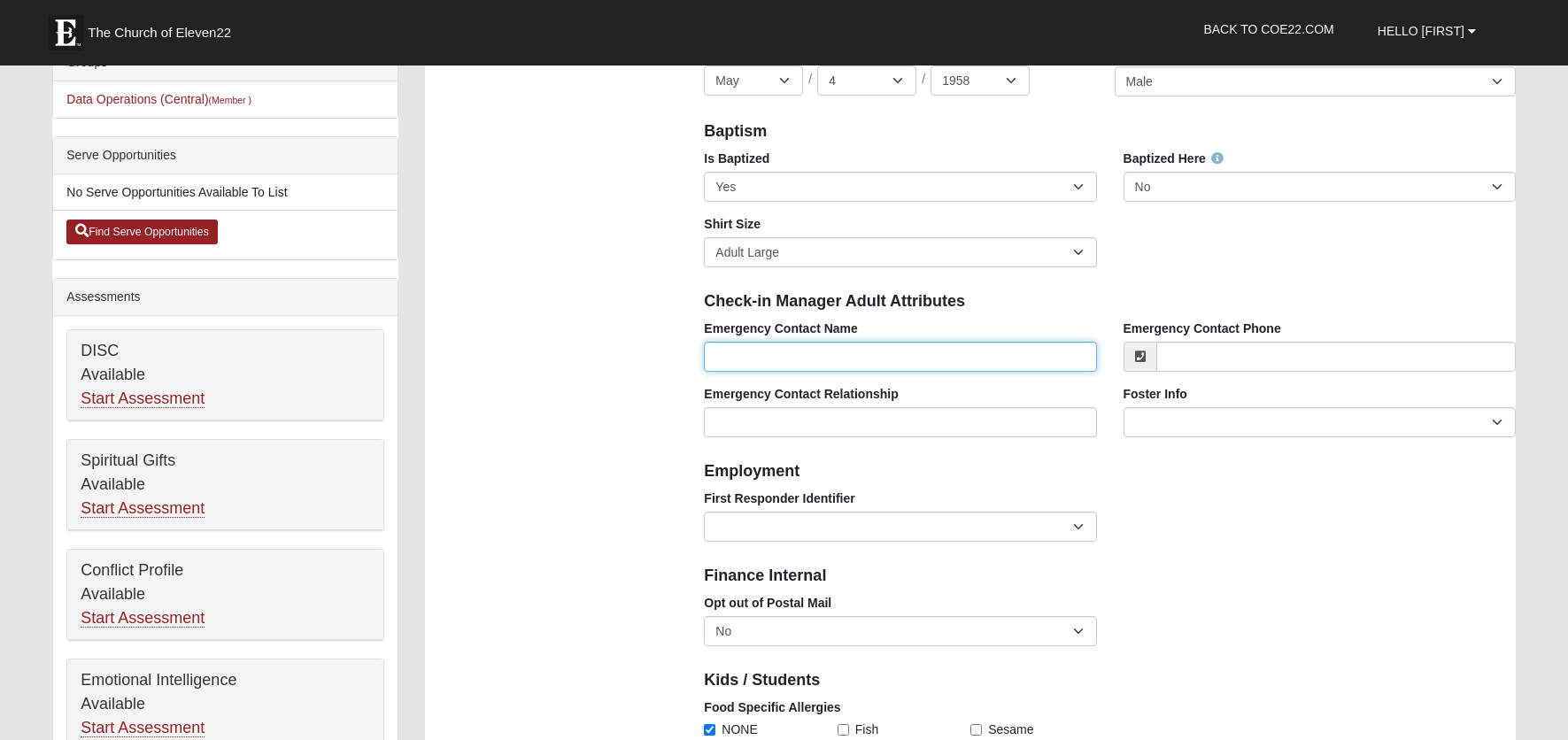 click on "Emergency Contact Name" at bounding box center (900, 357) 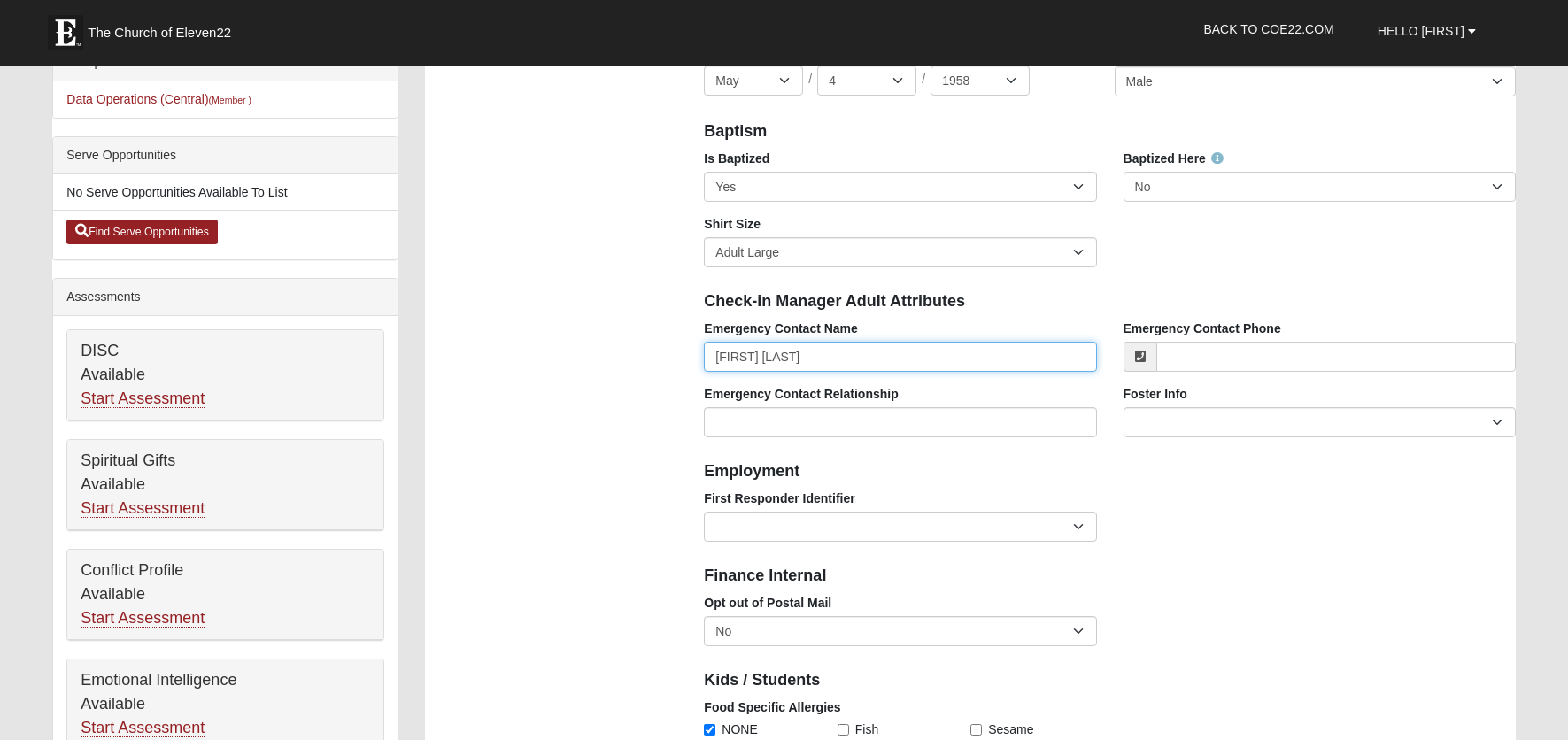 type on "[FIRST] [LAST]" 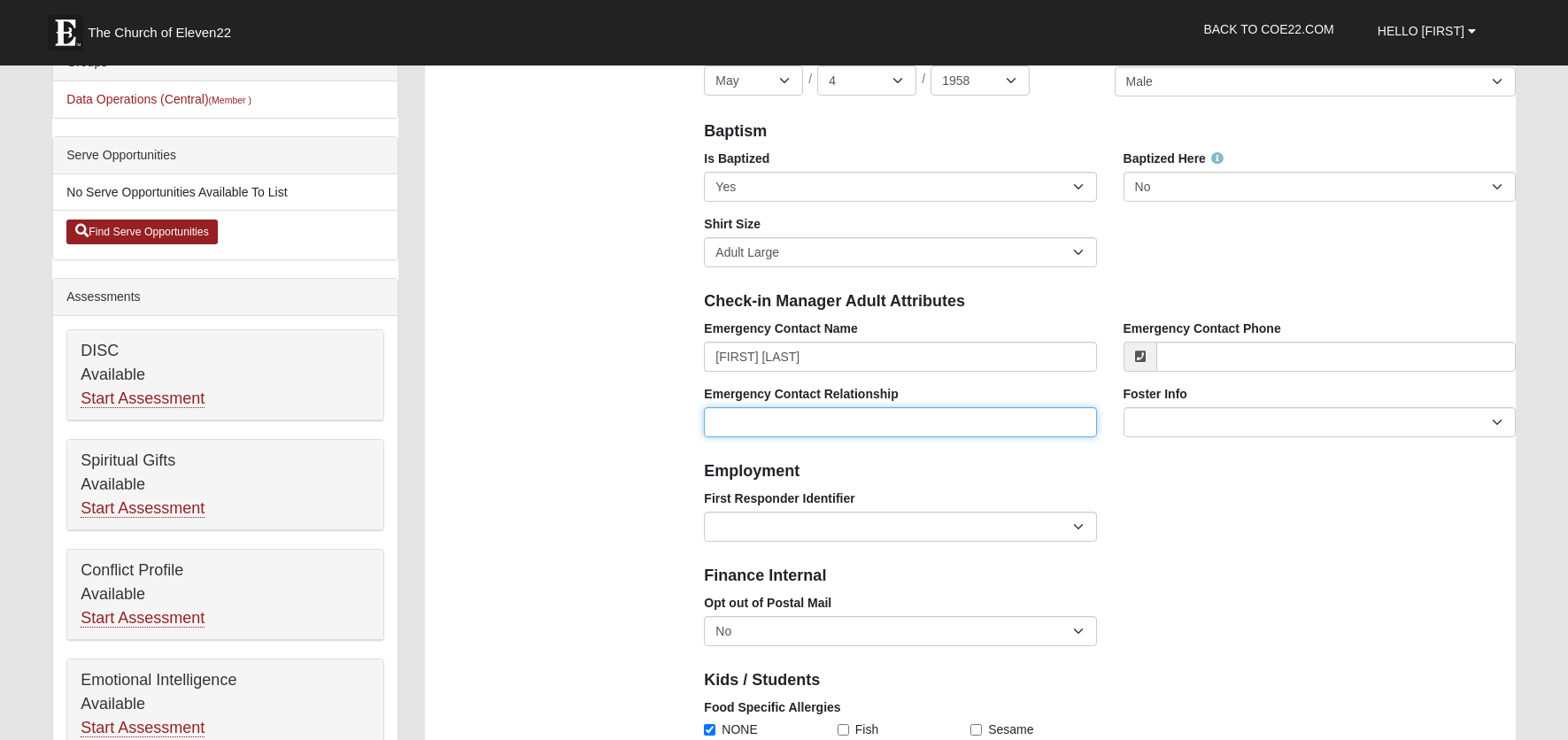 click on "Emergency Contact Relationship" at bounding box center (900, 422) 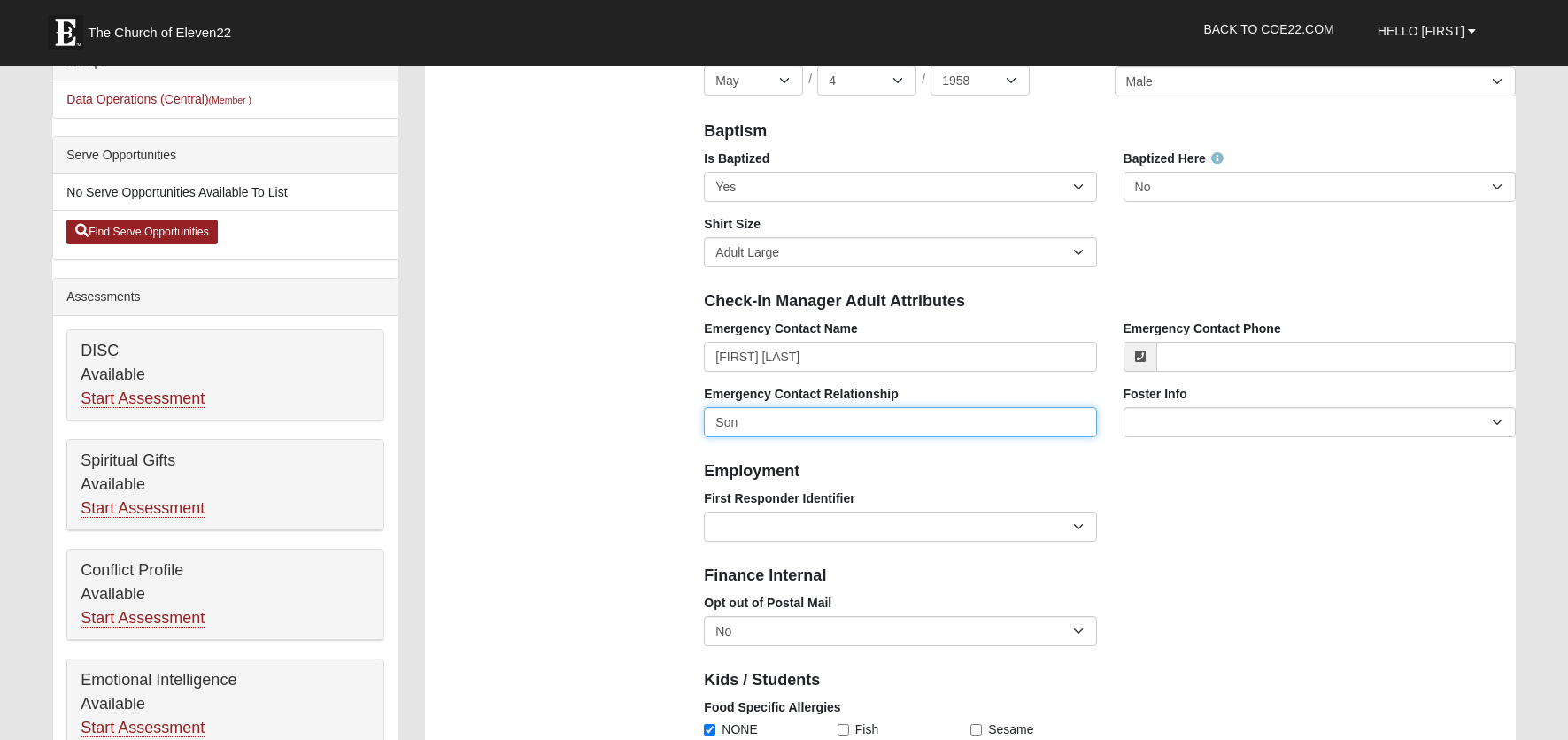 type on "Son" 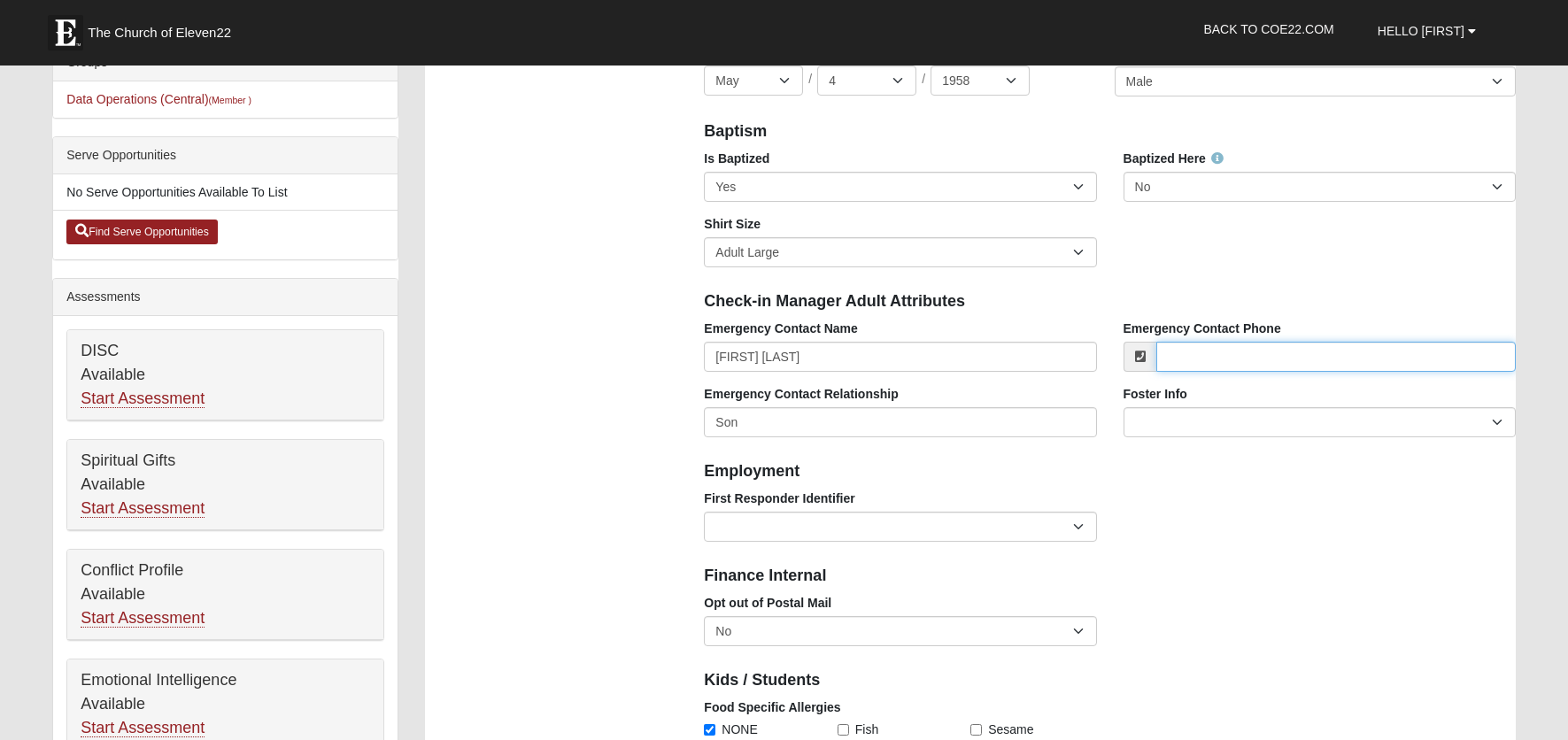 click on "Emergency Contact Phone" at bounding box center (1336, 357) 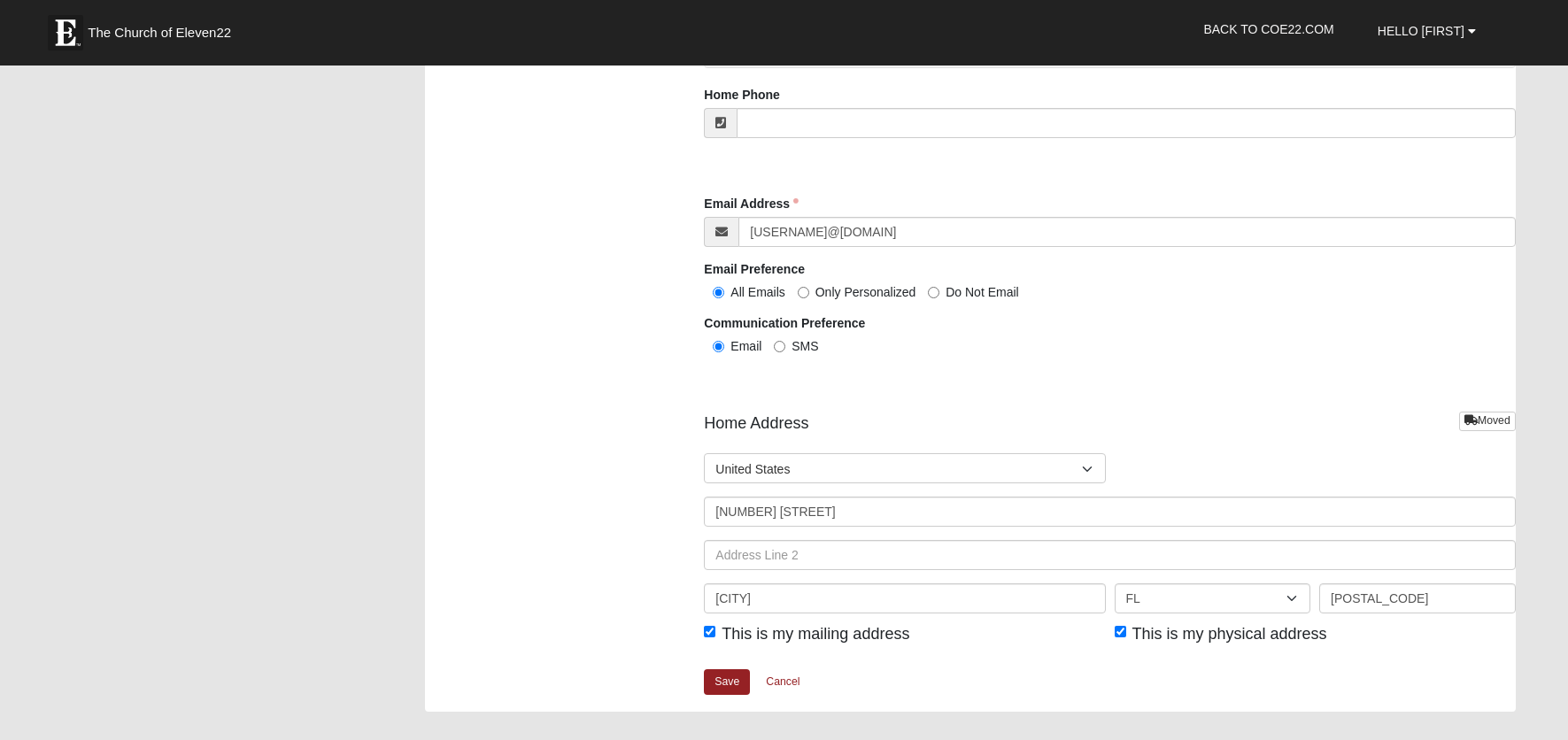scroll, scrollTop: 1859, scrollLeft: 0, axis: vertical 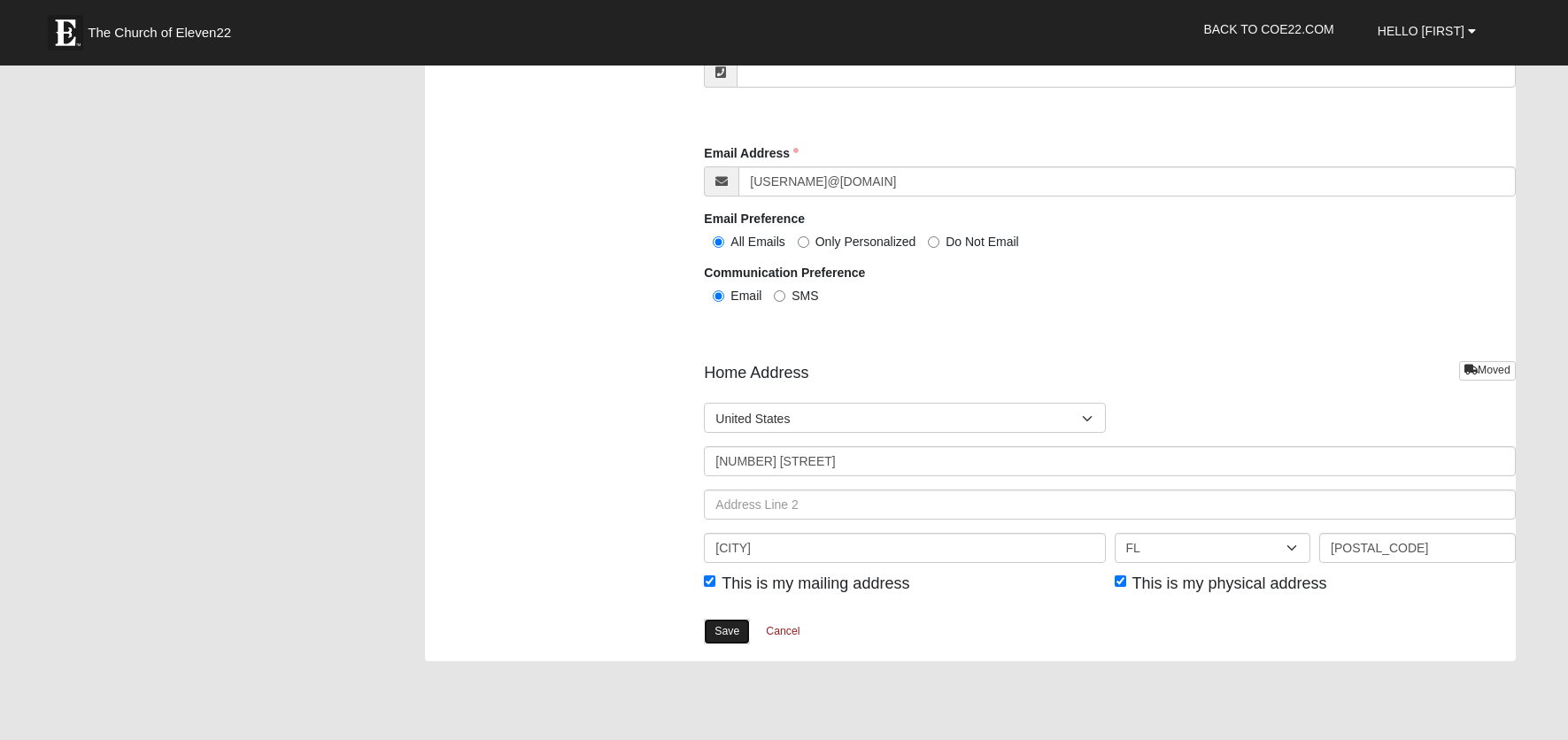 type on "([AREA]) [PHONE]-[EXCH]" 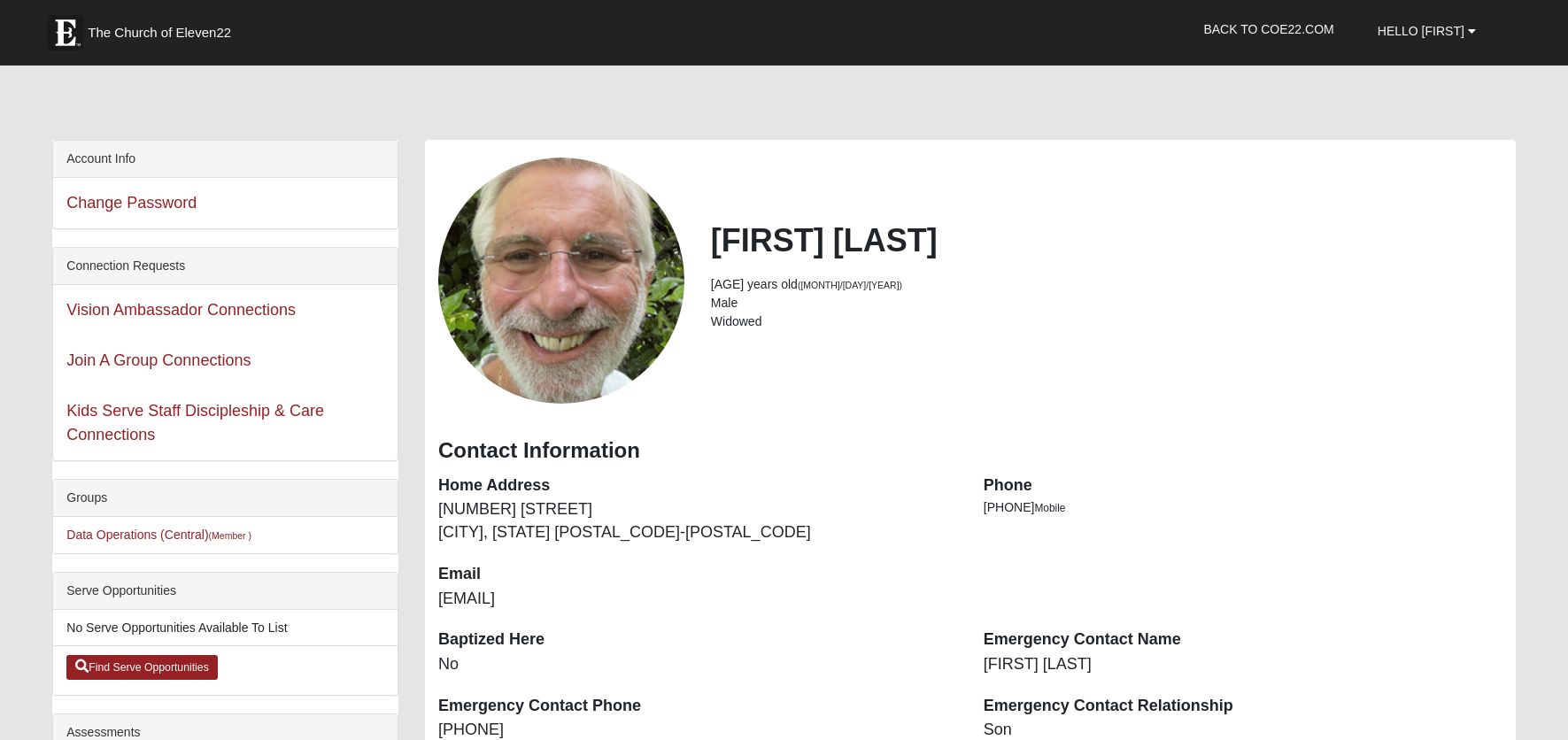 scroll, scrollTop: 0, scrollLeft: 0, axis: both 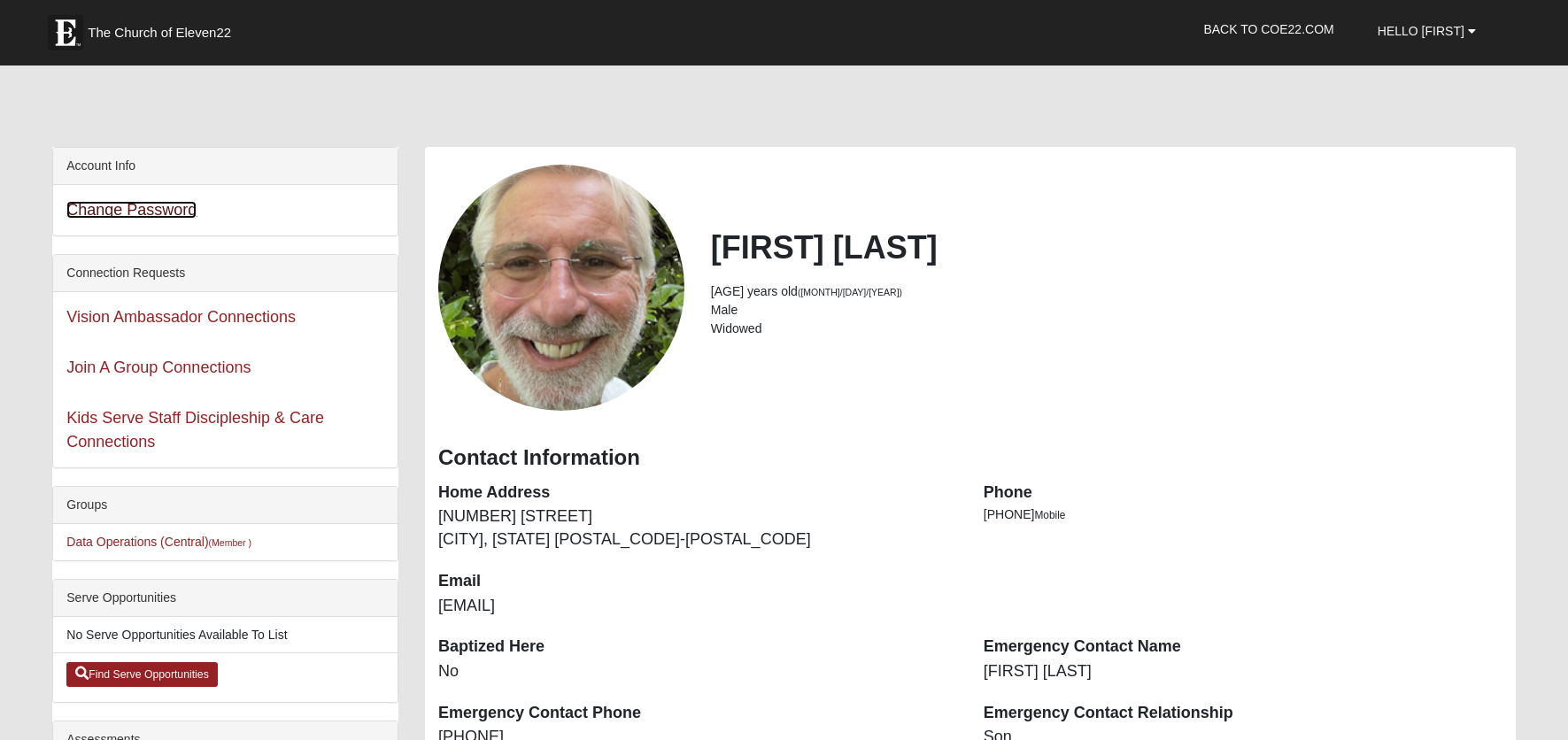 click on "Change Password" at bounding box center [131, 210] 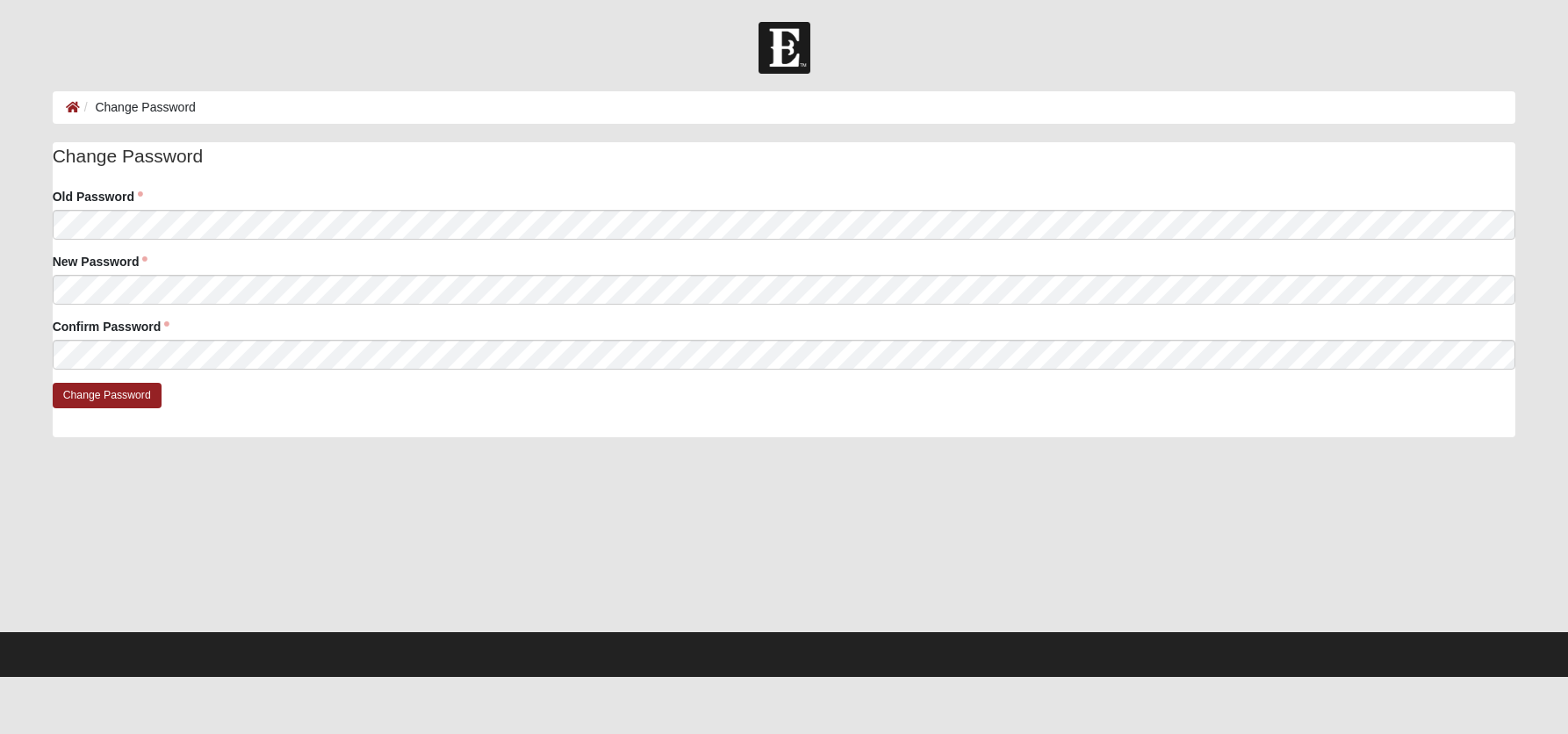 scroll, scrollTop: 0, scrollLeft: 0, axis: both 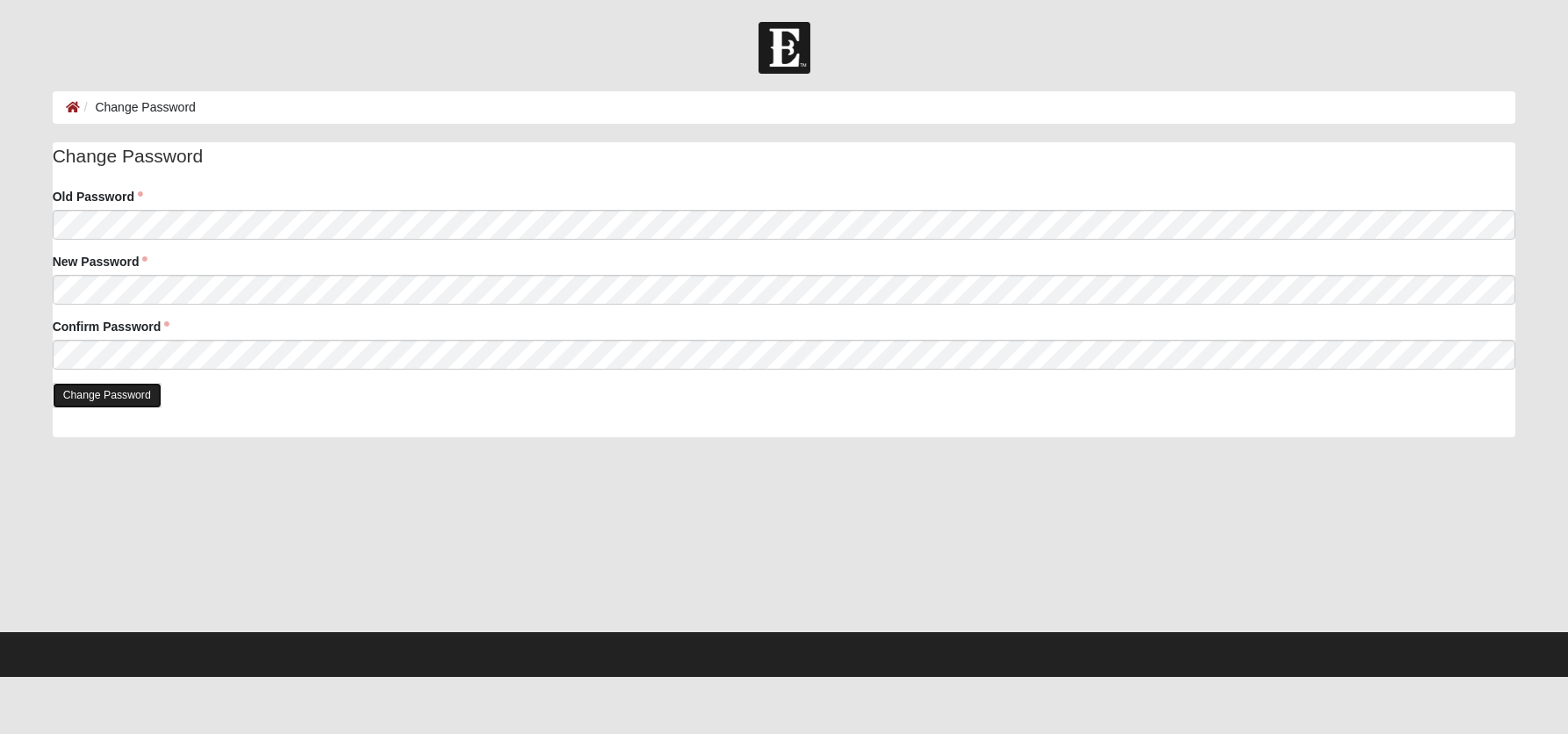 click on "Change Password" at bounding box center [107, 395] 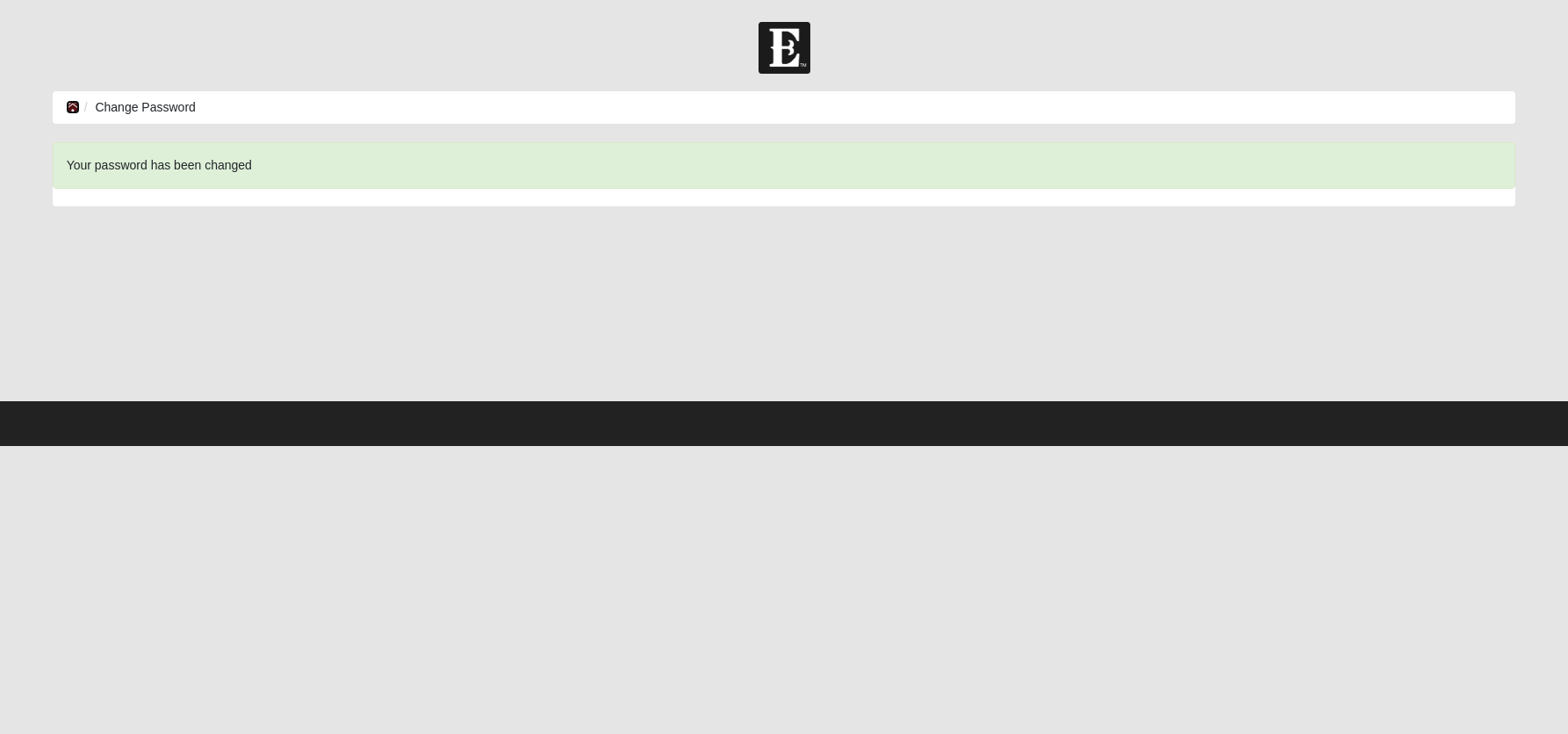click at bounding box center (73, 107) 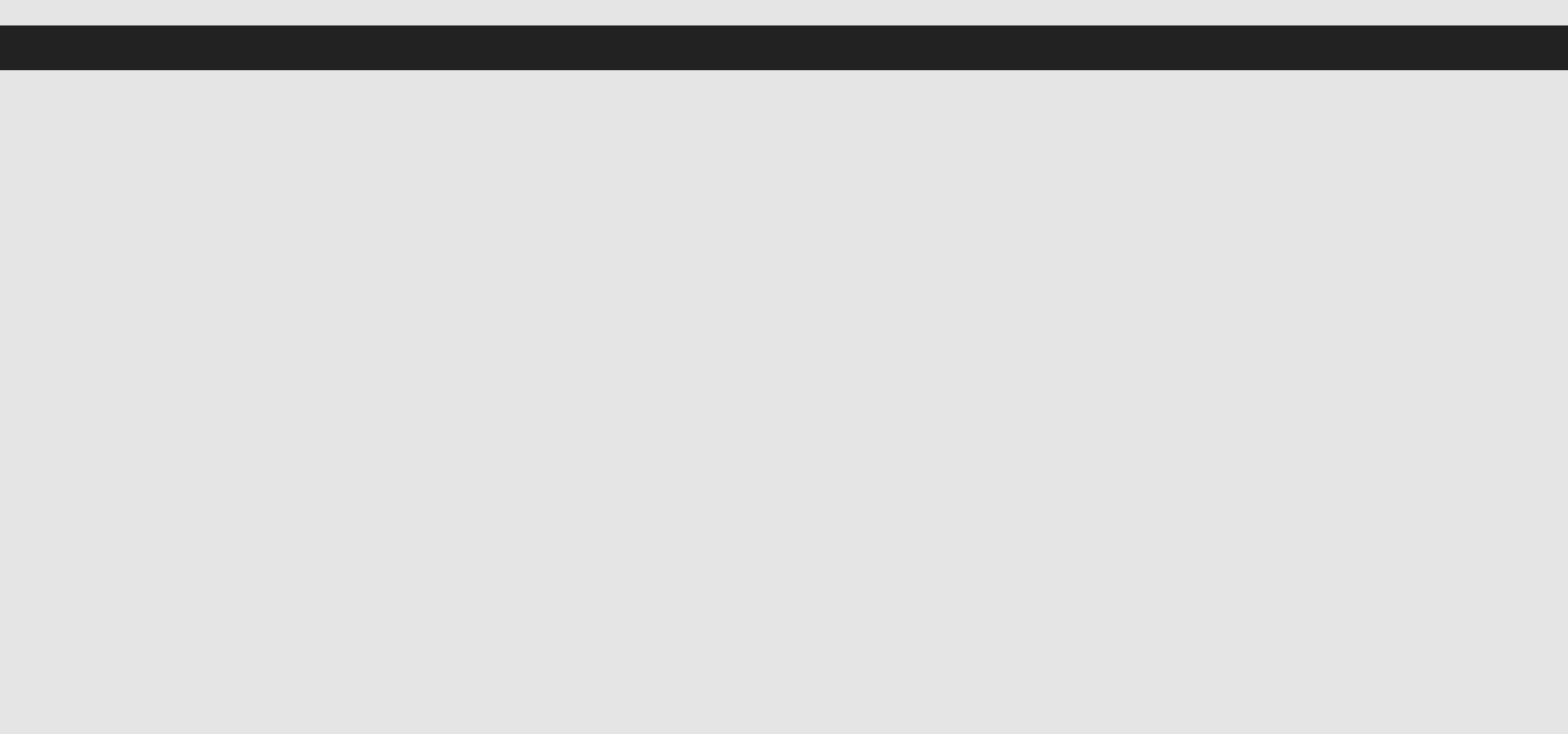 scroll, scrollTop: 0, scrollLeft: 0, axis: both 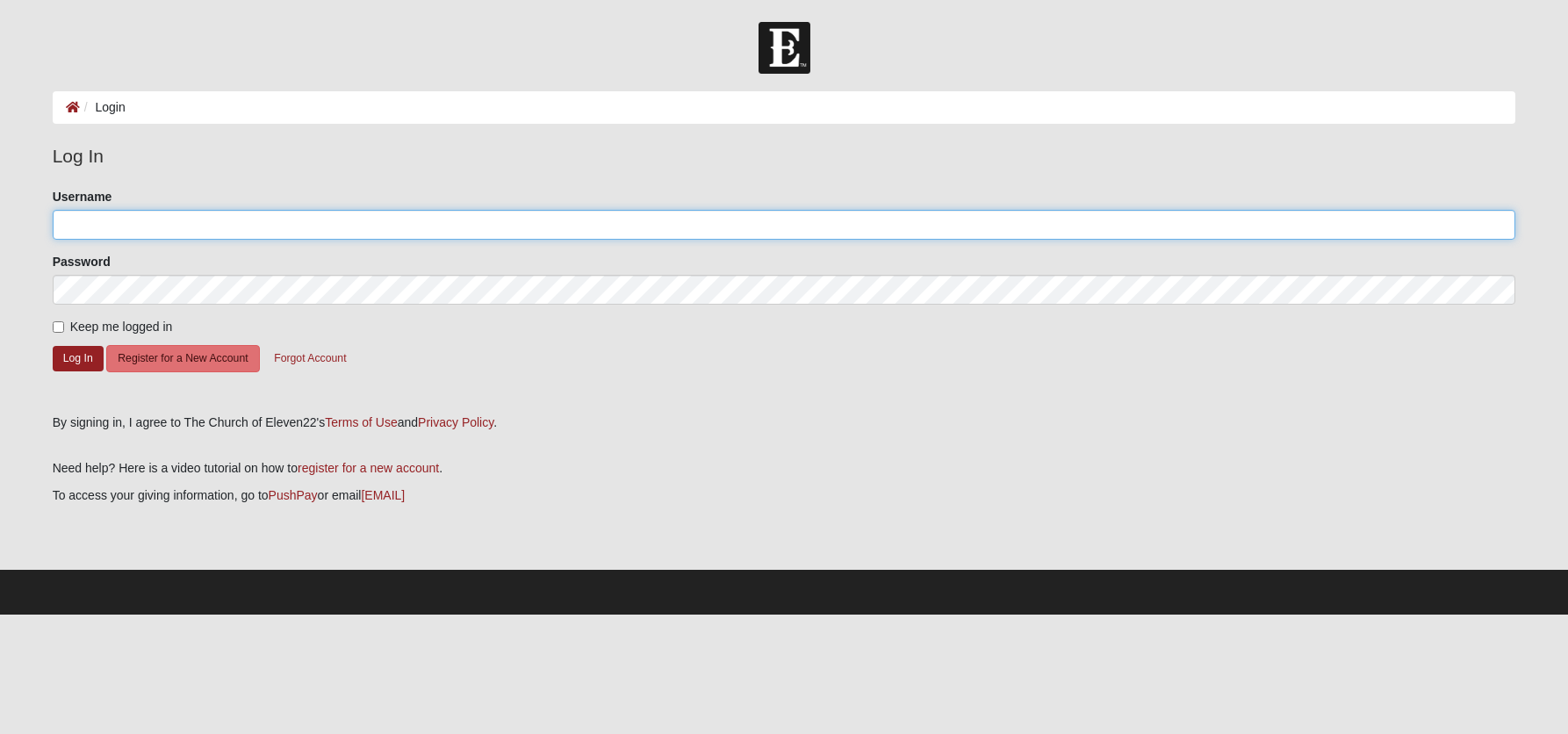type on "[EMAIL]" 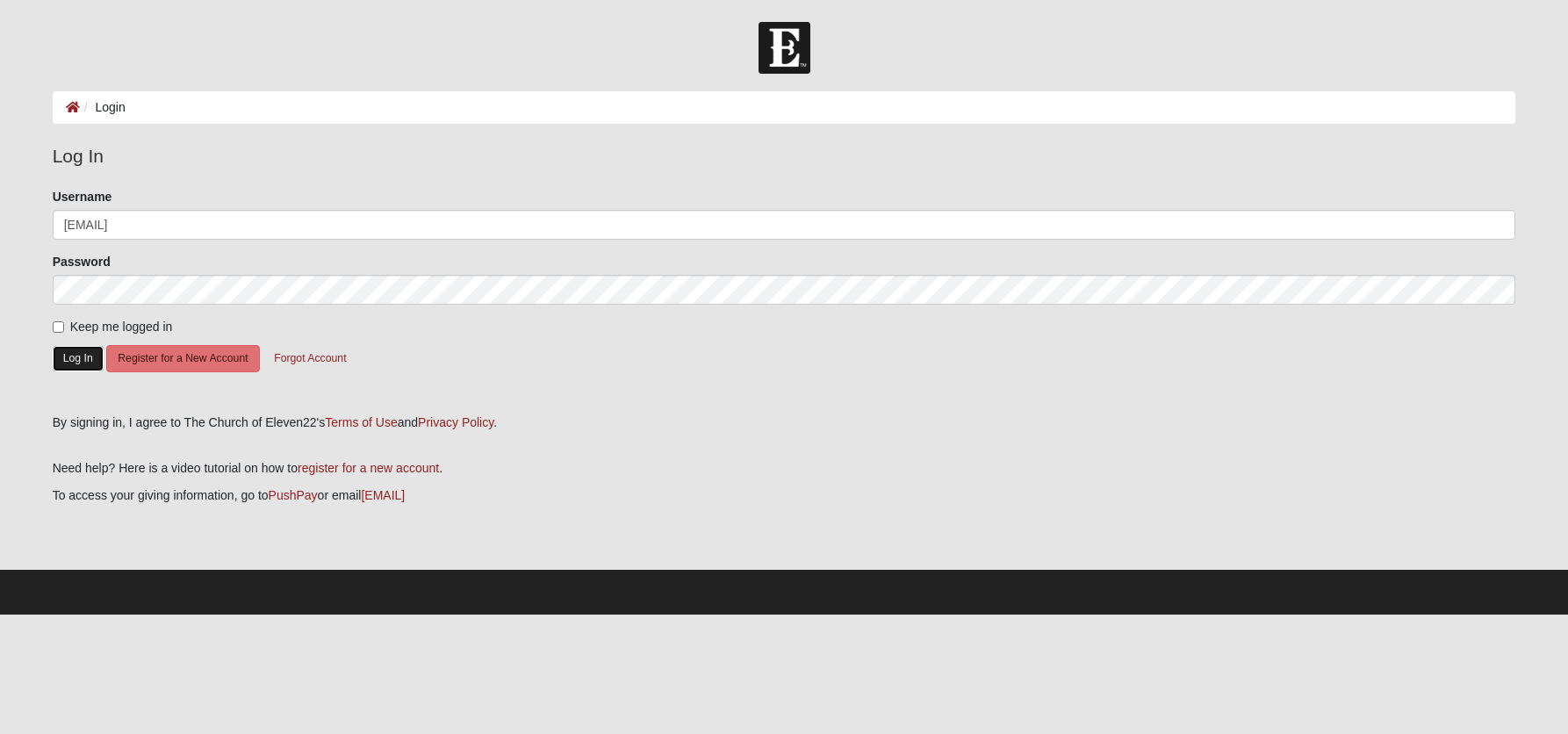 click on "Log In" 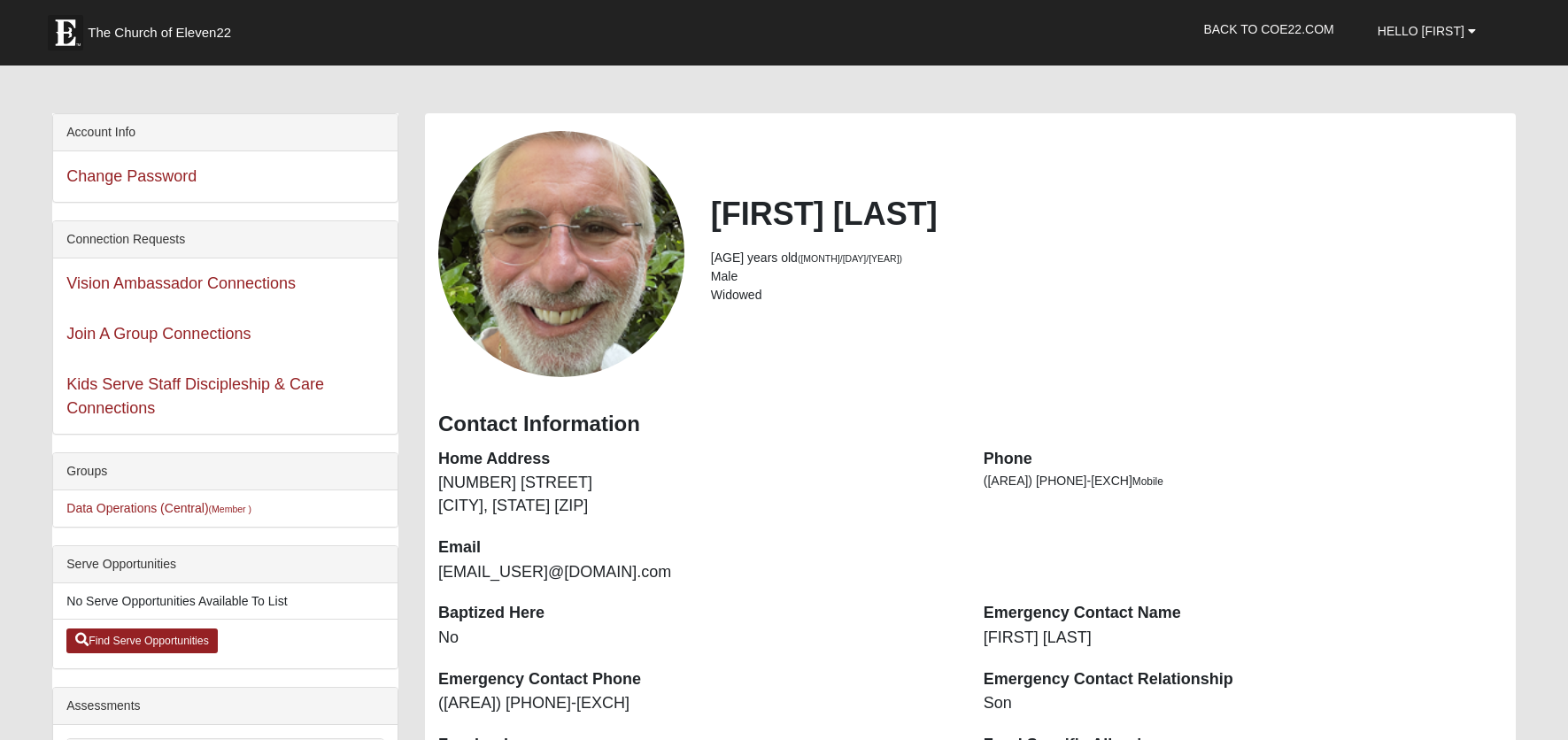 scroll, scrollTop: 0, scrollLeft: 0, axis: both 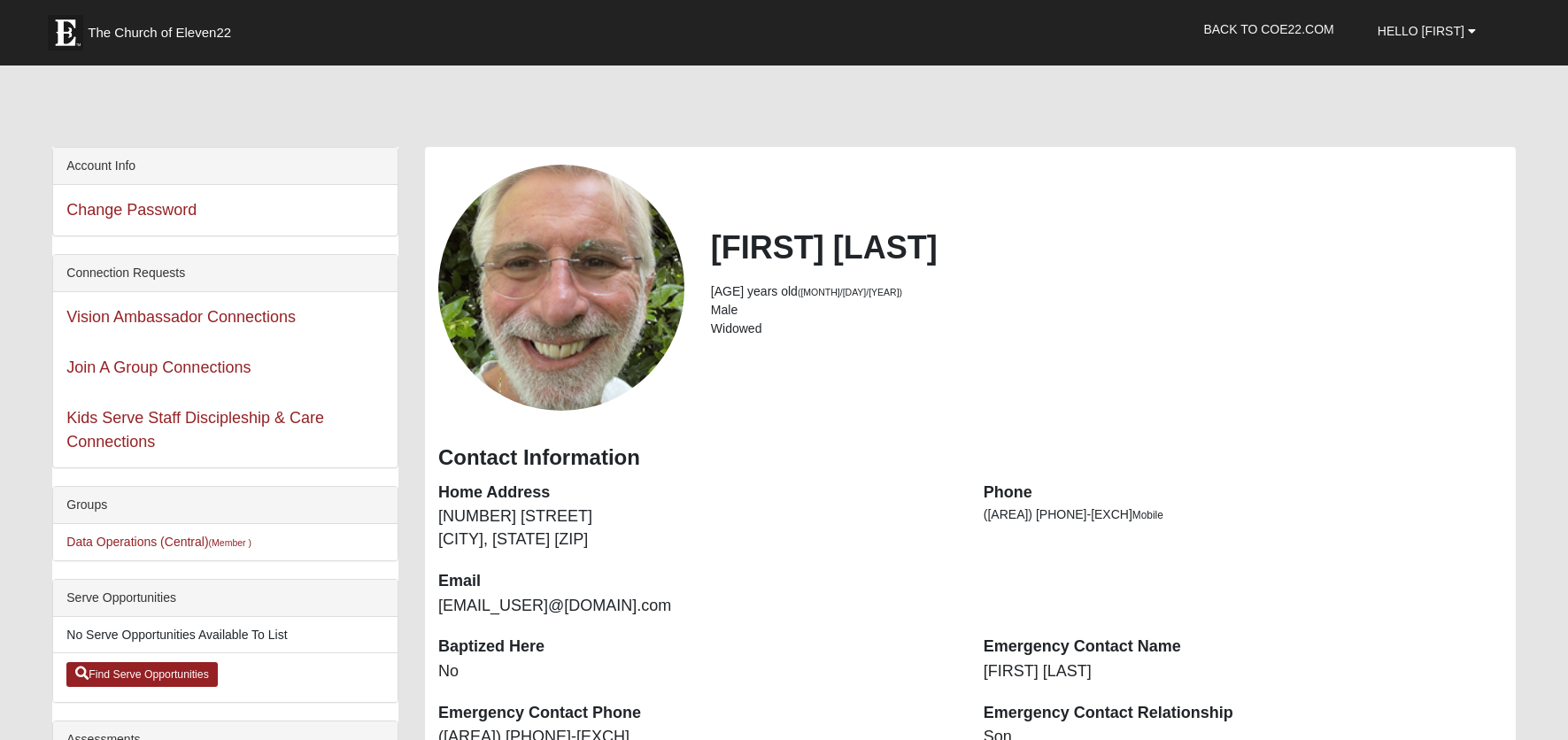 click on "Hello [FIRST]
My Account
Log Out
Back to COE22.com" at bounding box center (784, 29) 